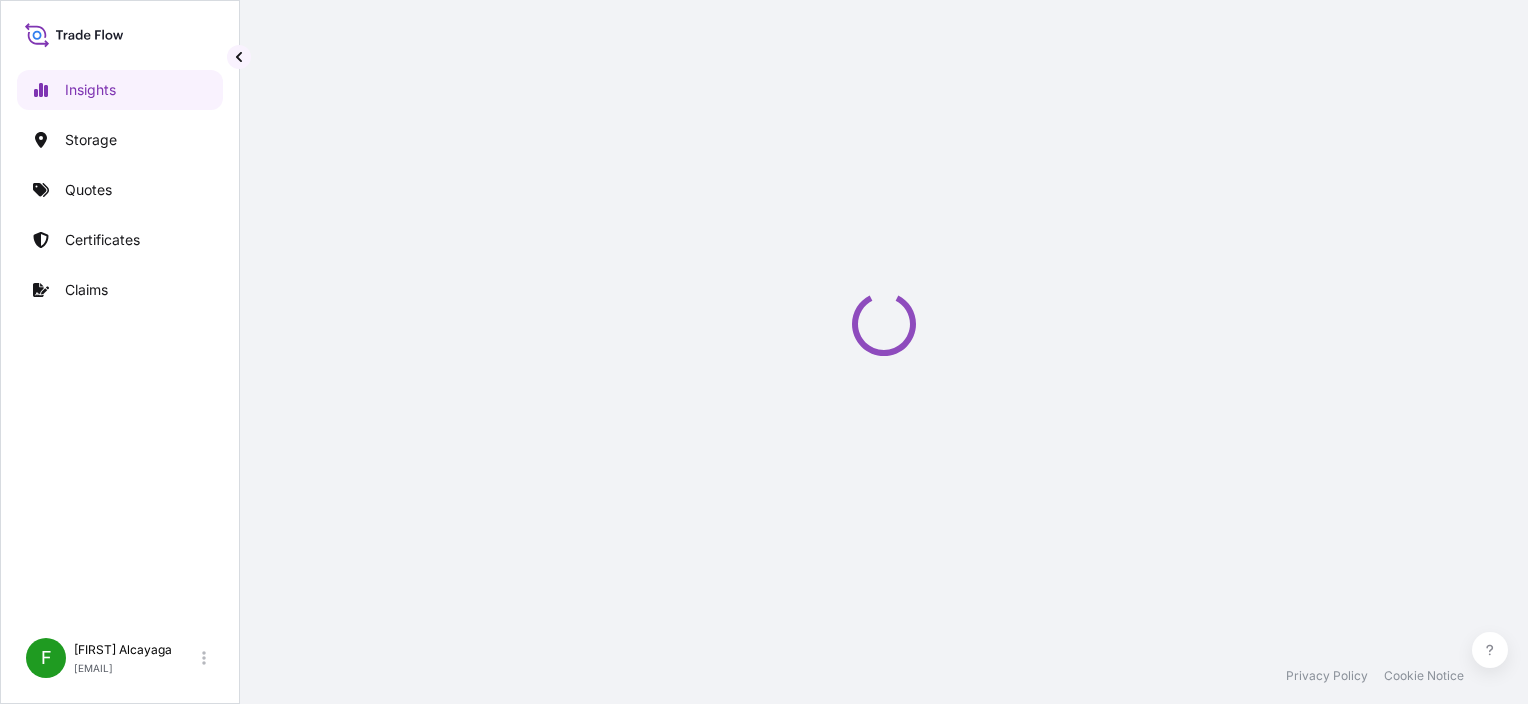 select on "2025" 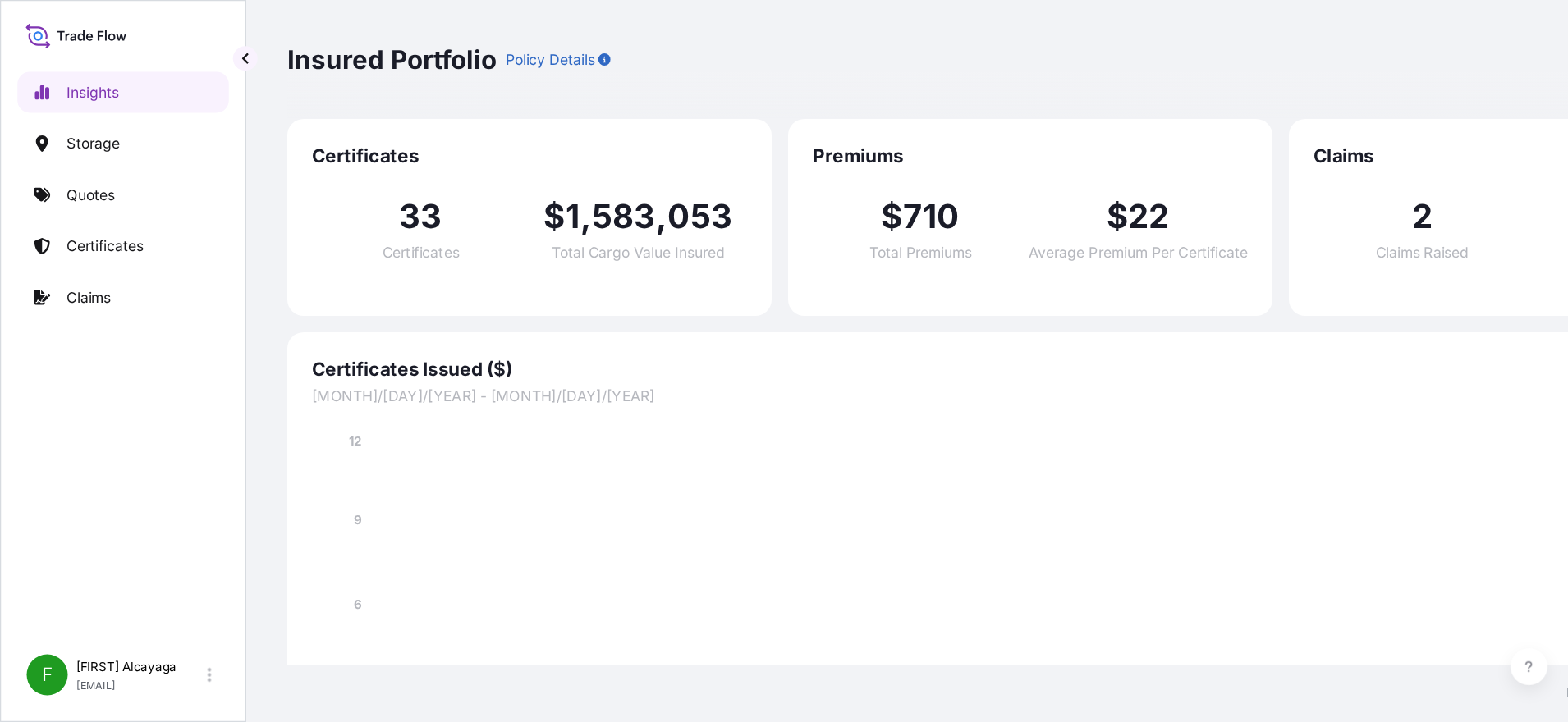 scroll, scrollTop: 0, scrollLeft: 0, axis: both 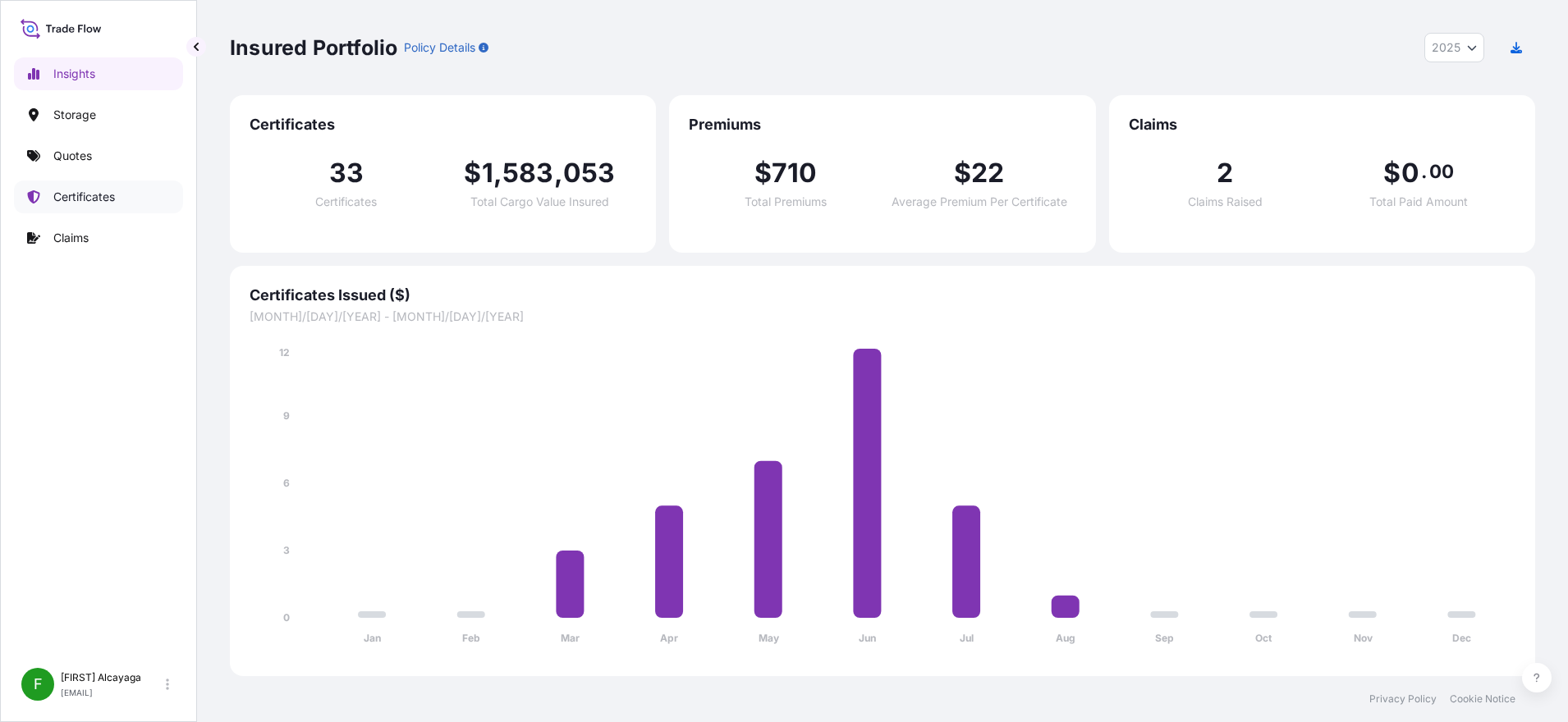 click on "Certificates" at bounding box center (84, 197) 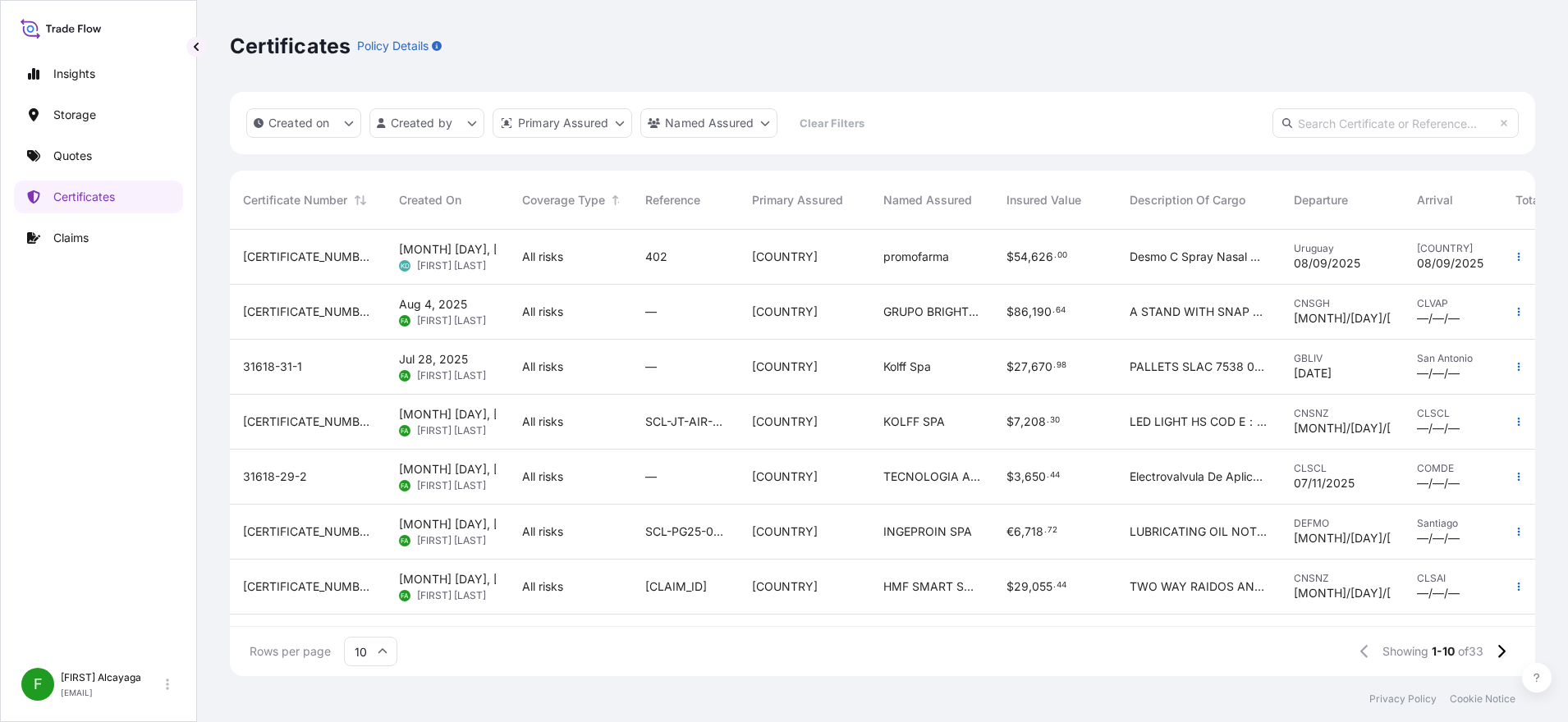 scroll, scrollTop: 440, scrollLeft: 1290, axis: both 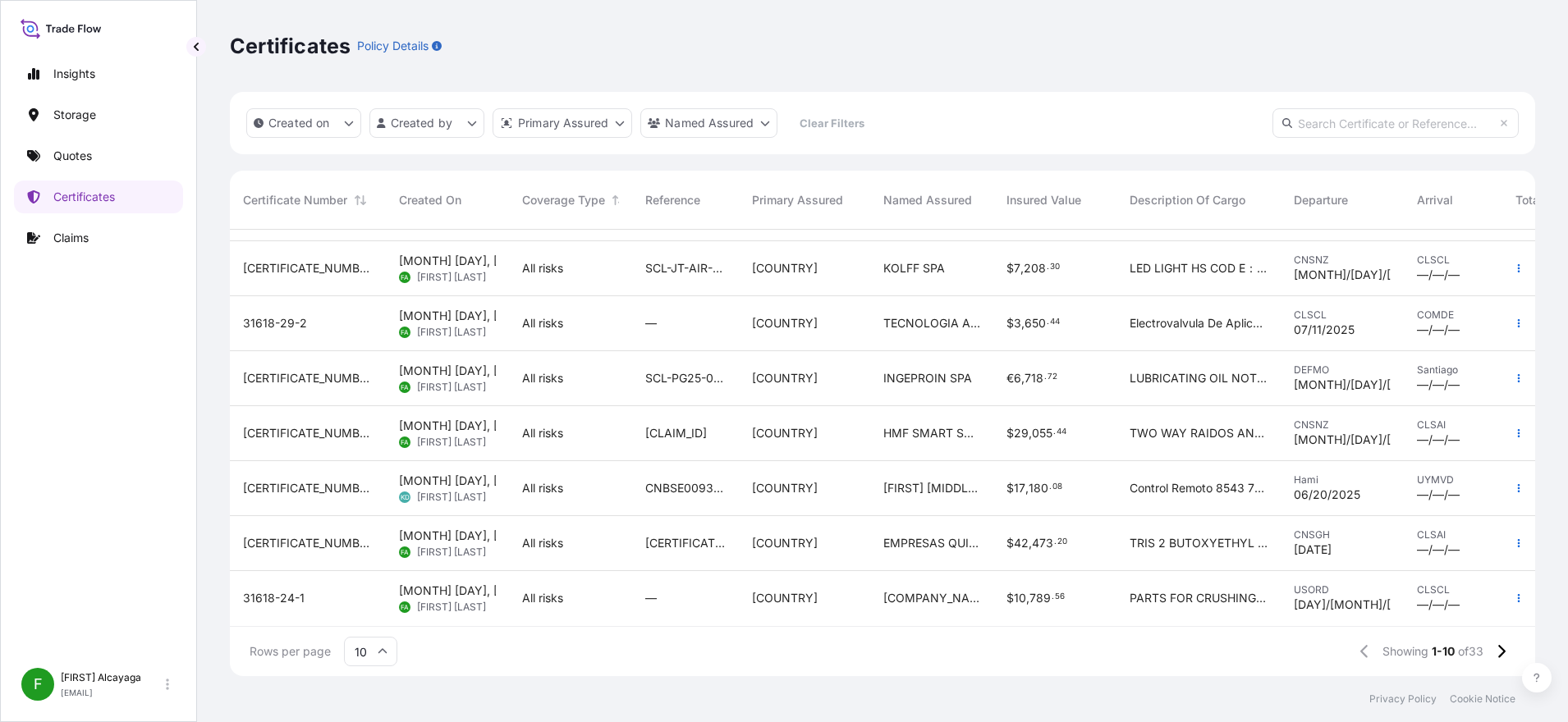 click at bounding box center (1396, 123) 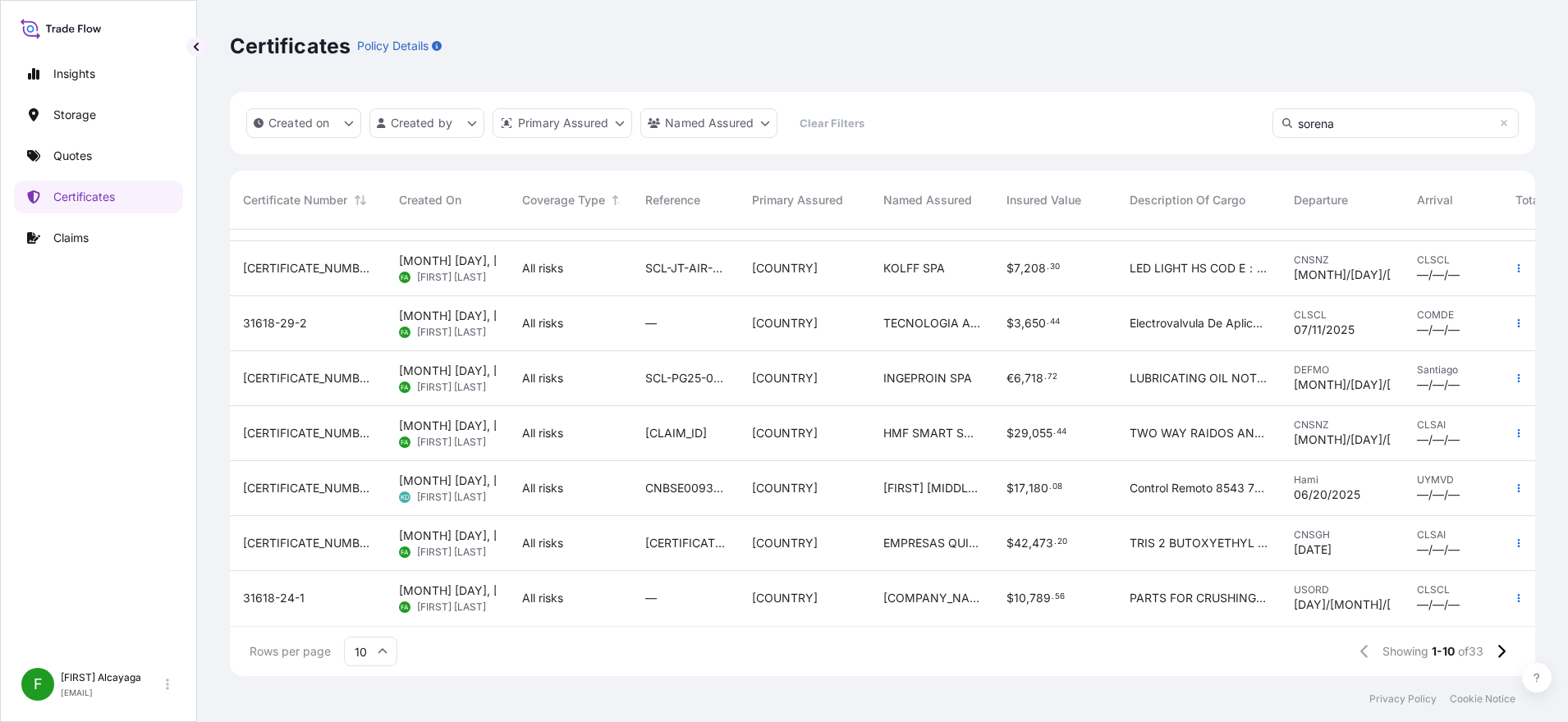 scroll, scrollTop: 0, scrollLeft: 0, axis: both 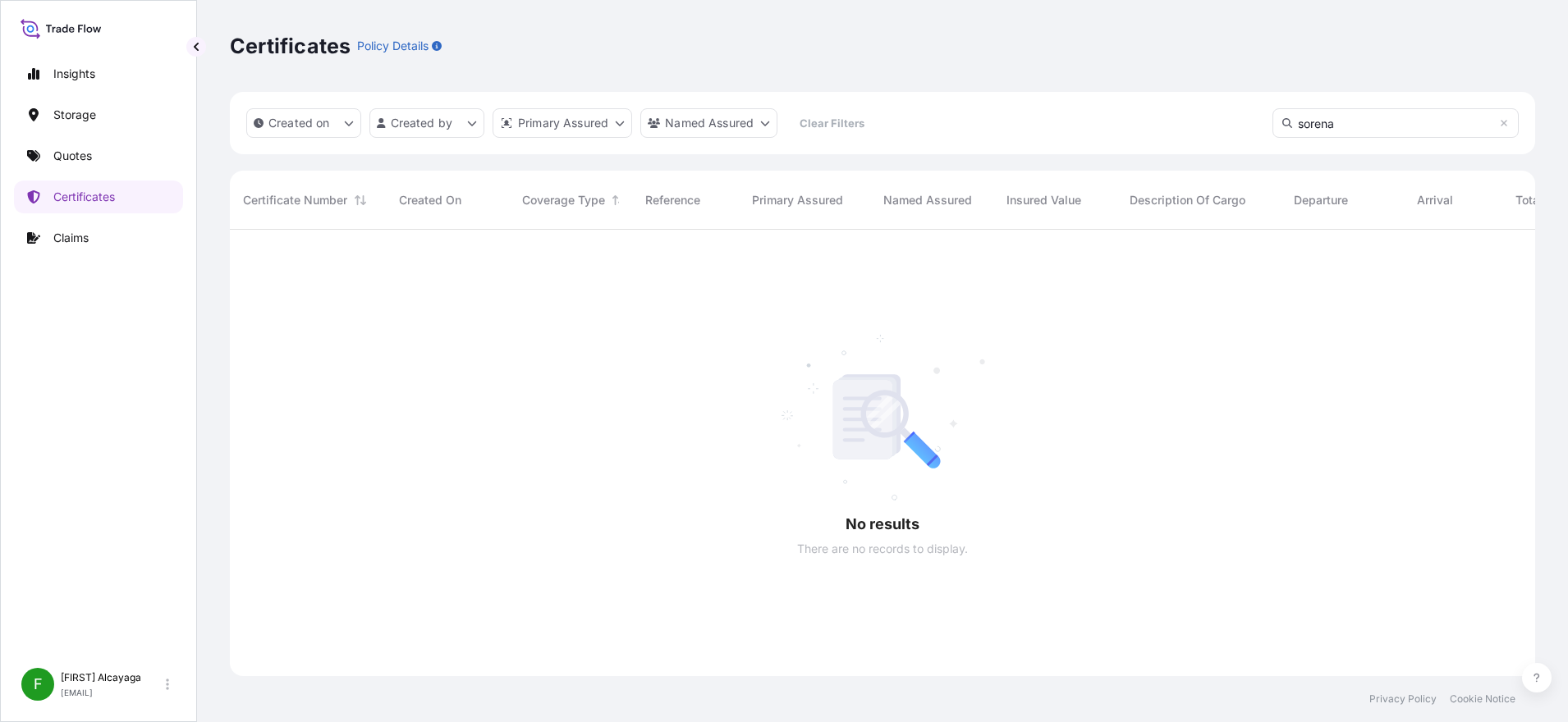 click at bounding box center (932, 453) 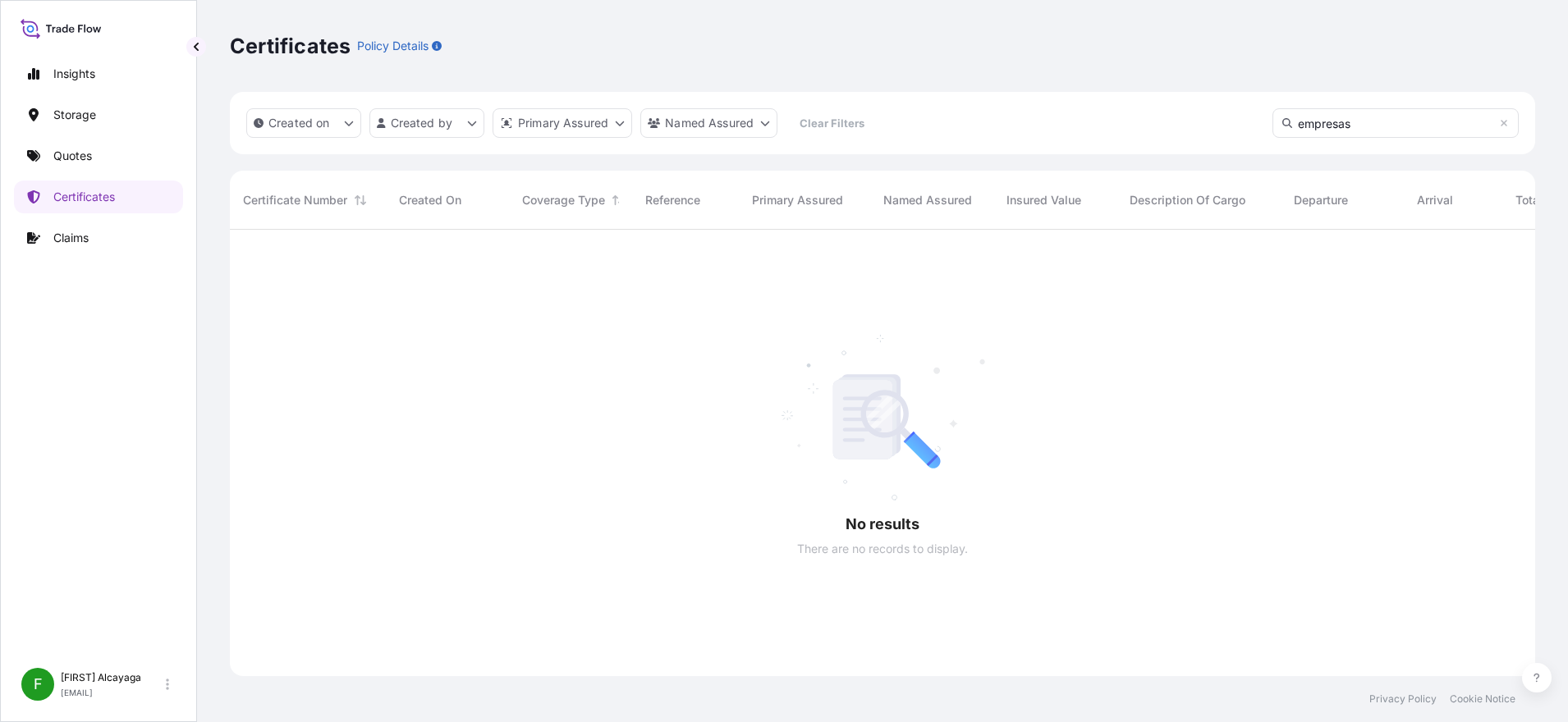 type on "empresas" 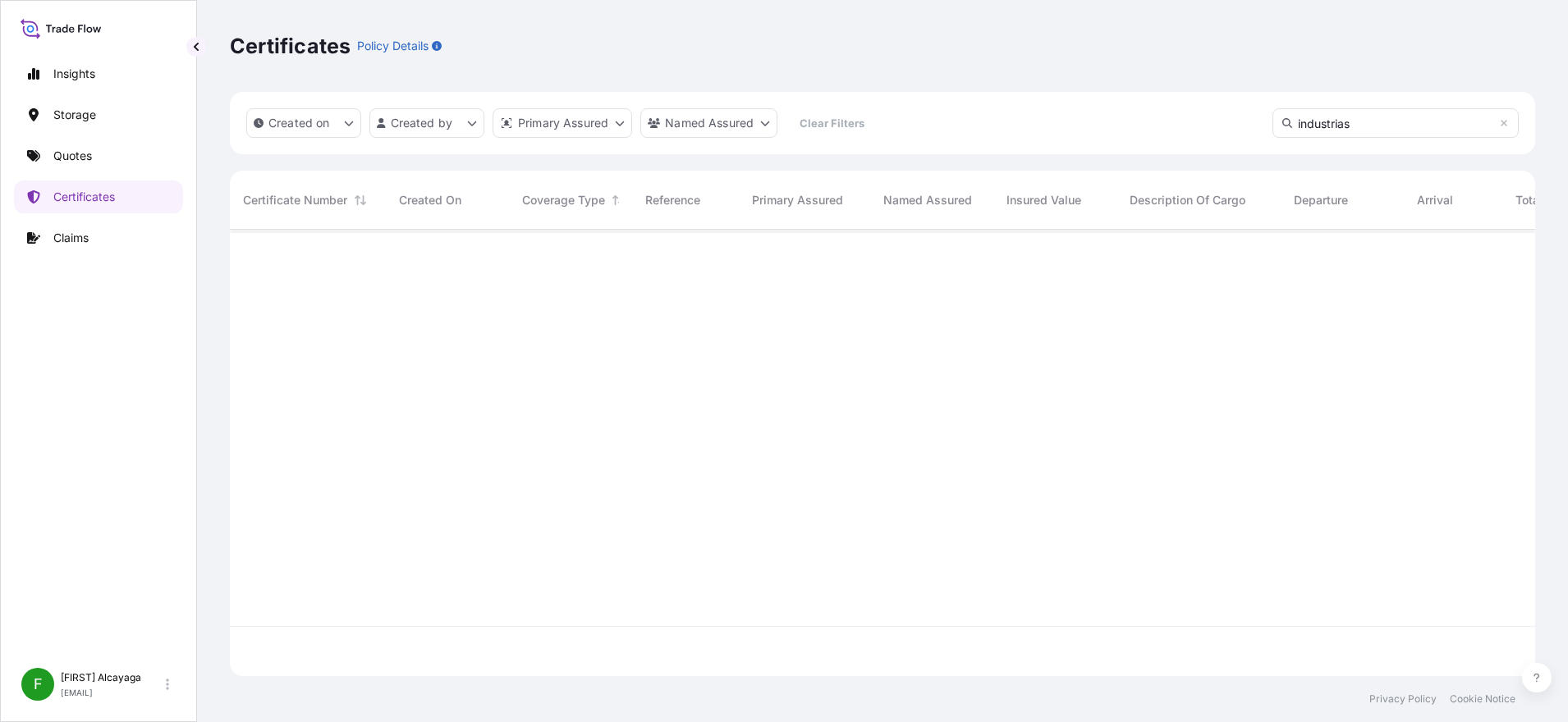 type on "industrias" 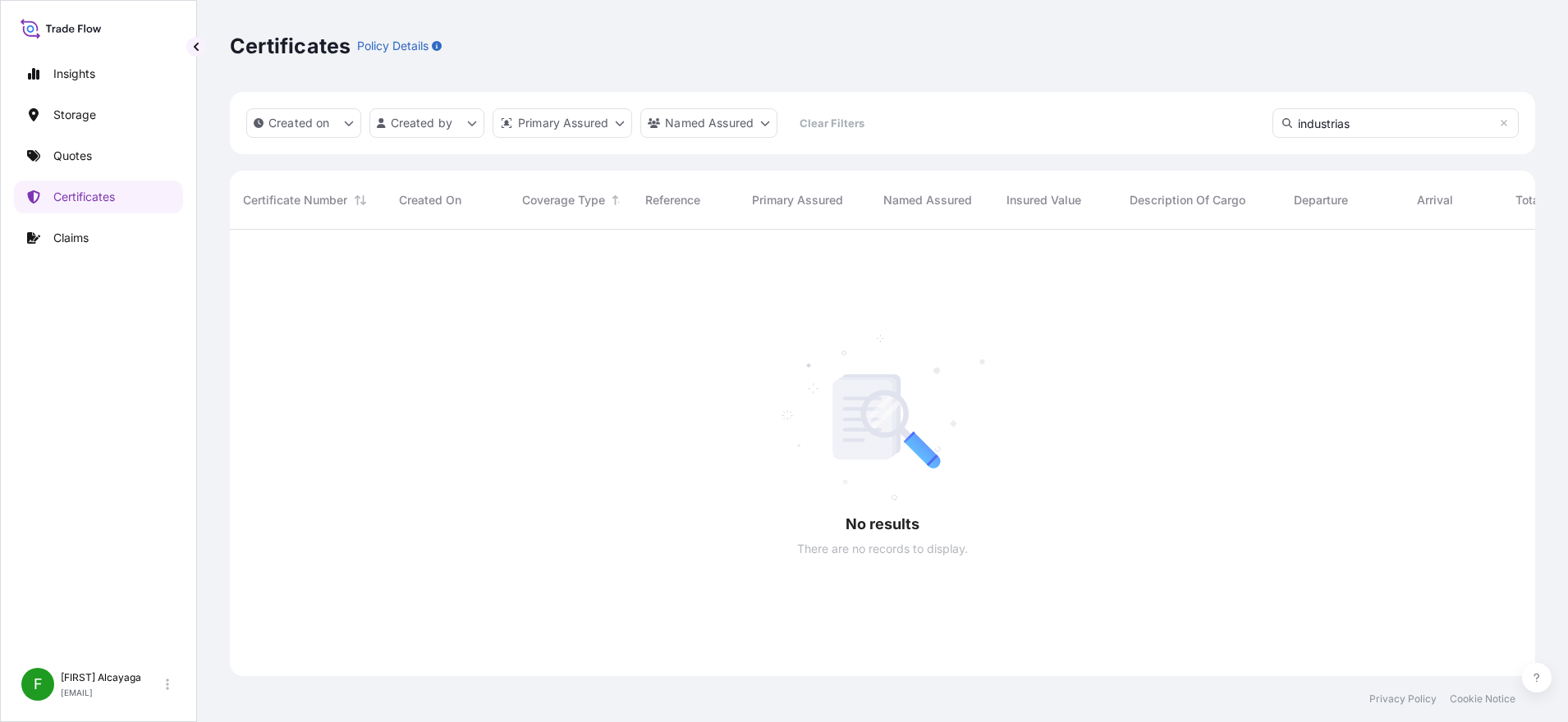 click at bounding box center (932, 453) 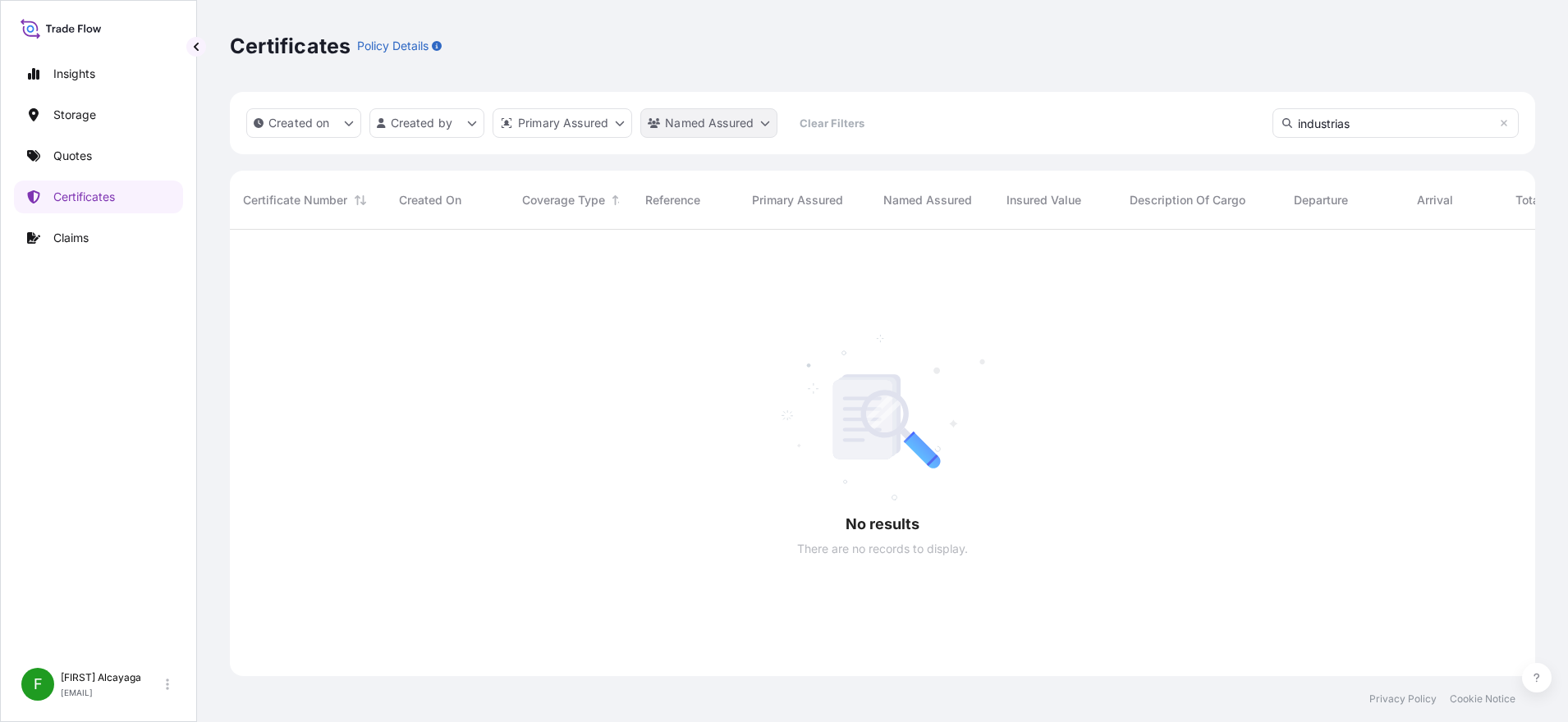 click on "Insights Storage Quotes Certificates Claims F [FIRST]   [LAST] [EMAIL] Certificates Policy Details Created on Created by Primary Assured Named Assured Clear Filters industrias No results There are no records to display. Certificate Number Created On Coverage Type Reference Primary Assured Named Assured Insured Value Description Of Cargo Departure Arrival Total Privacy Policy Cookie Notice
0" at bounding box center (784, 361) 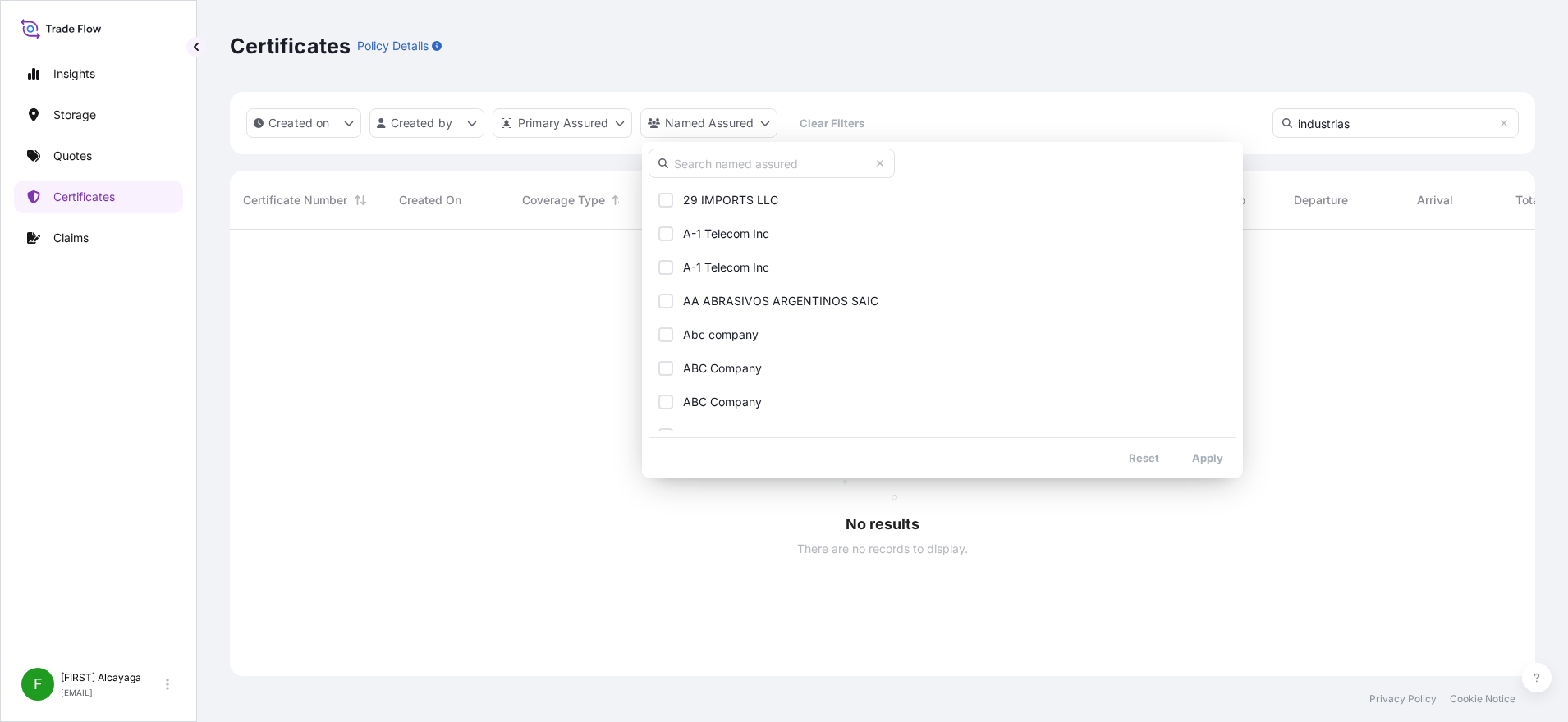 click at bounding box center [772, 163] 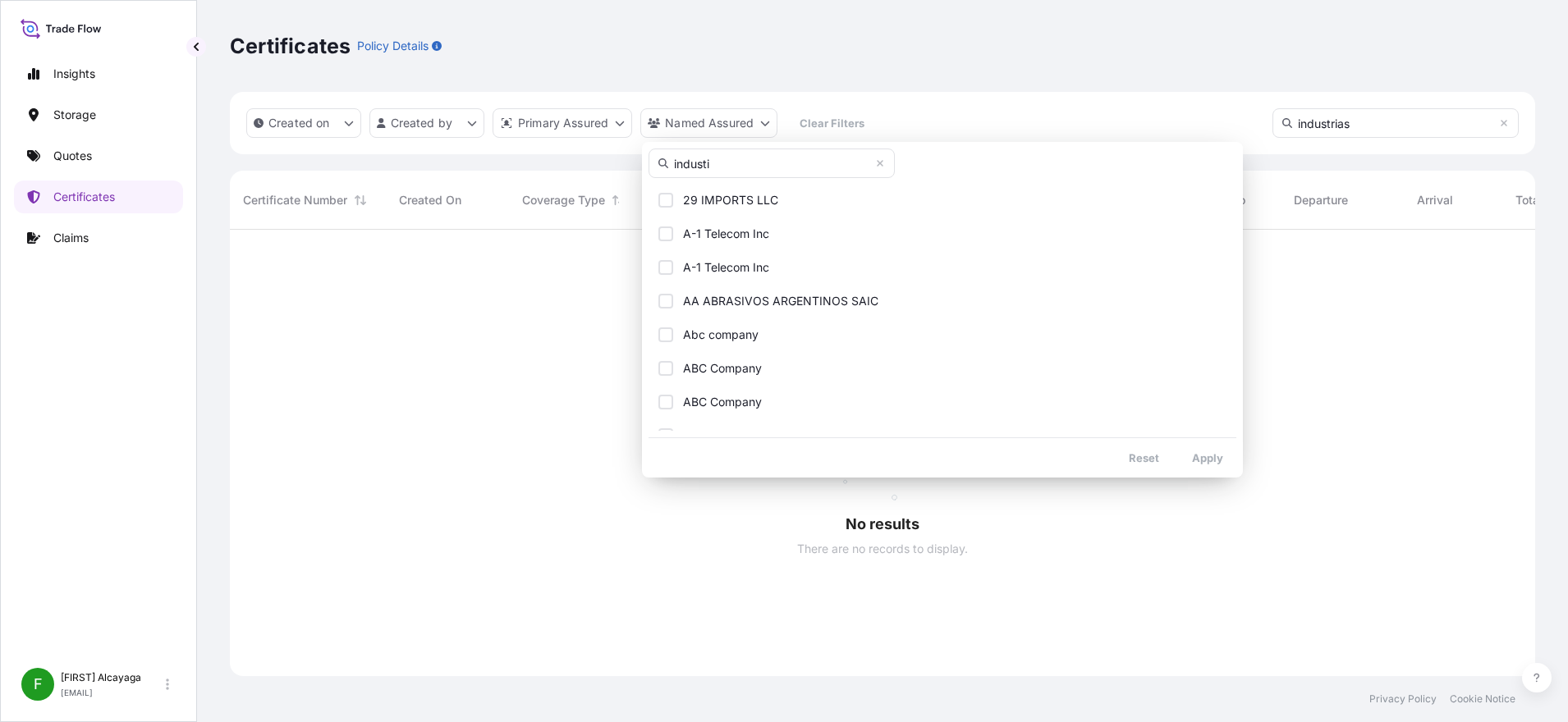 type on "industir" 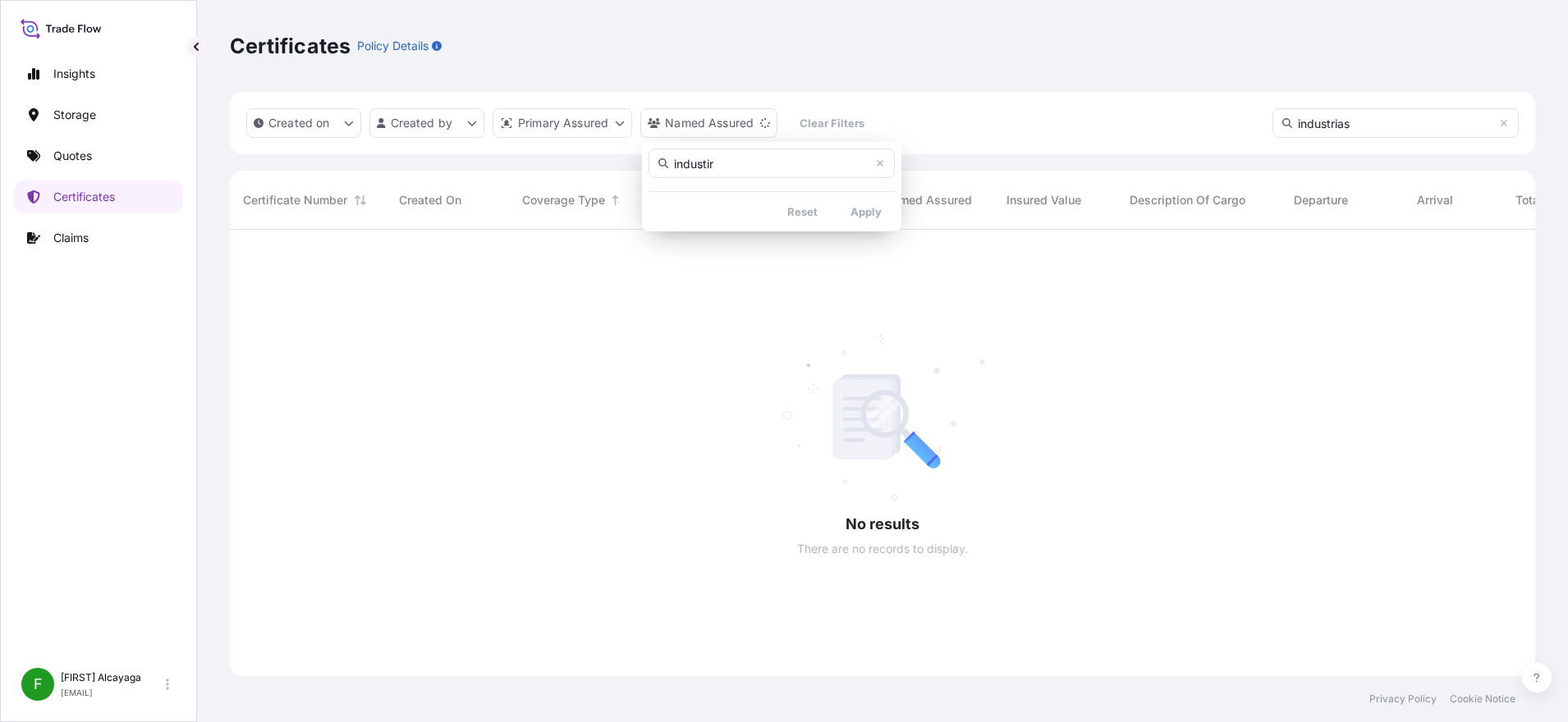 type 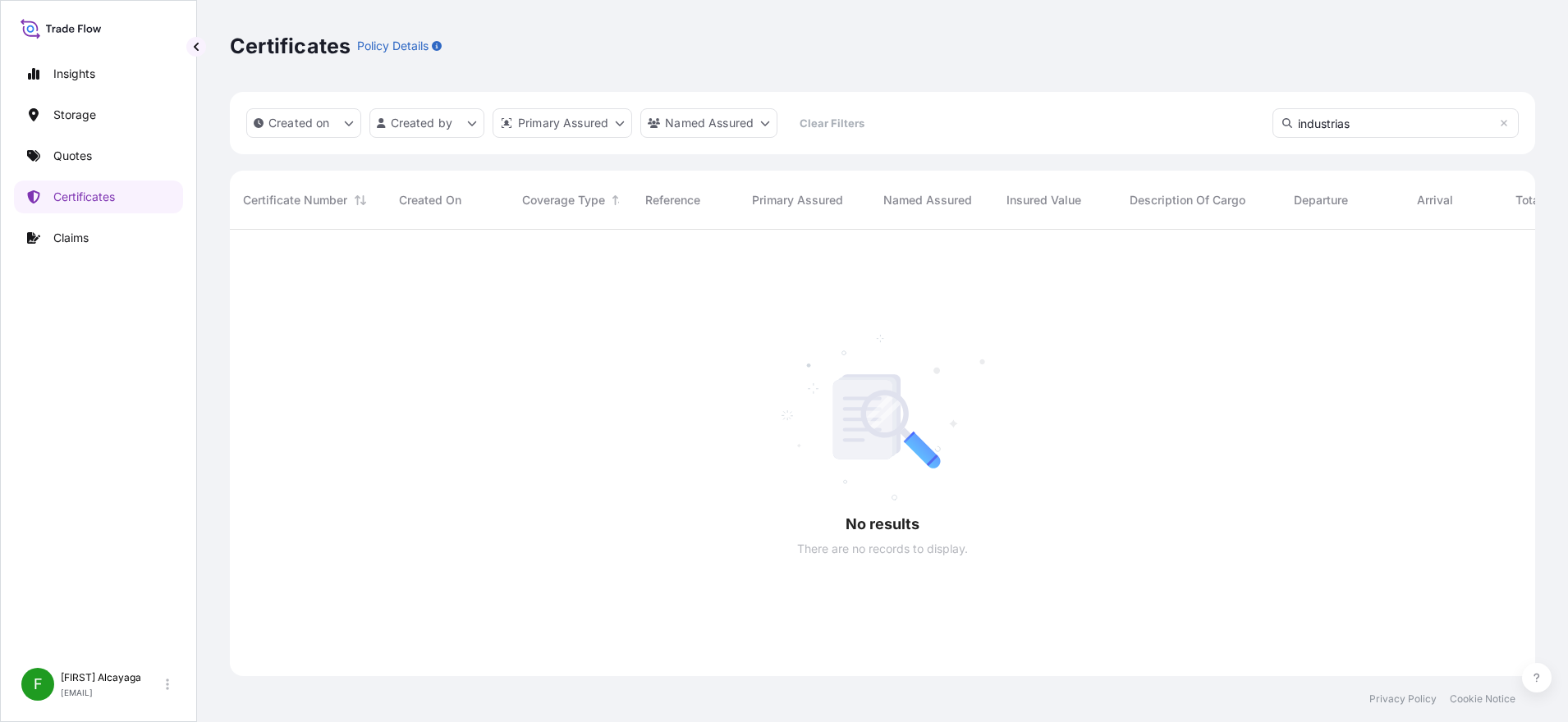 click on "Insights Storage Quotes Certificates Claims F [FIRST]   [LAST] [EMAIL] Certificates Policy Details Created on Created by Primary Assured Named Assured Clear Filters industrias No results There are no records to display. Certificate Number Created On Coverage Type Reference Primary Assured Named Assured Insured Value Description Of Cargo Departure Arrival Total Privacy Policy Cookie Notice
0" at bounding box center [784, 361] 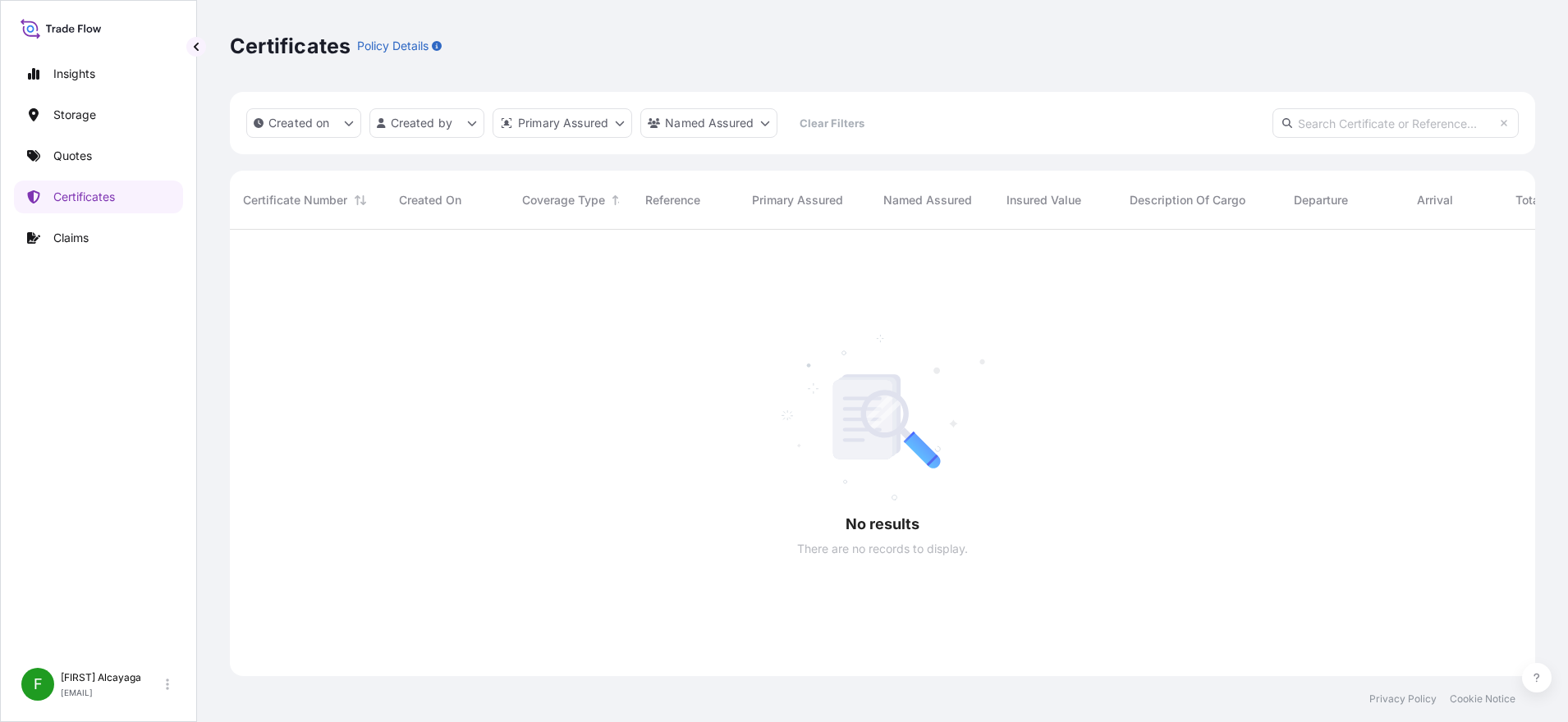 type 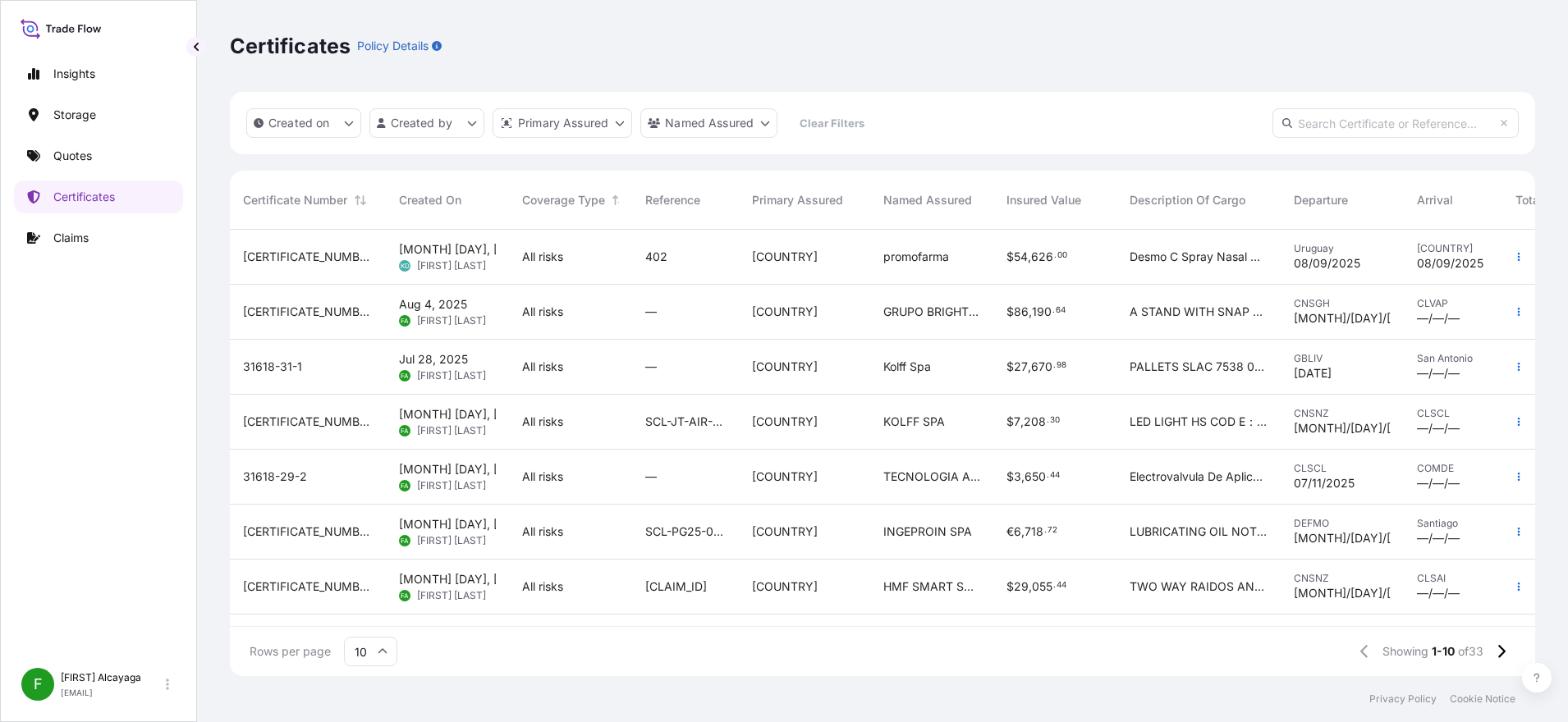 scroll, scrollTop: 169, scrollLeft: 0, axis: vertical 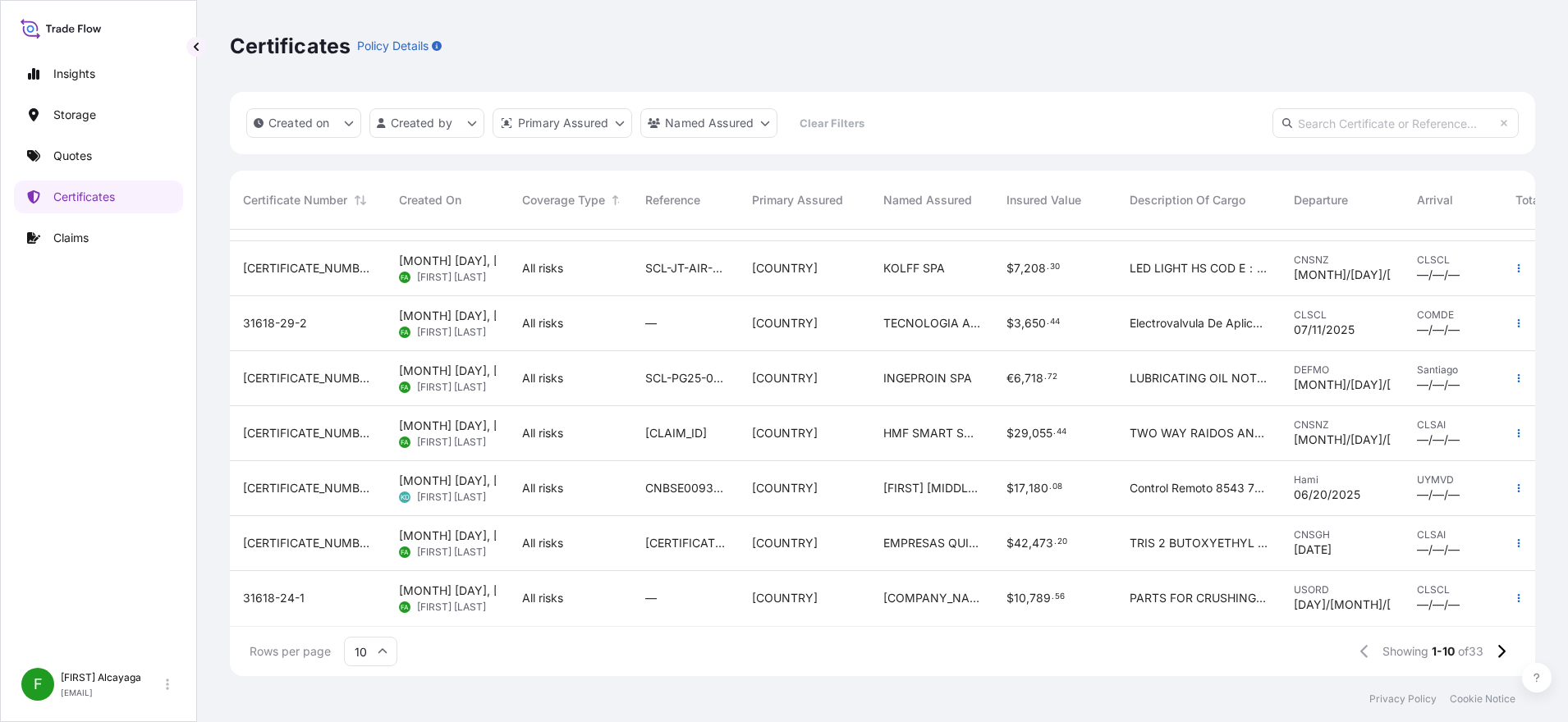 click on "[COMPANY_NAME]" at bounding box center (932, 598) 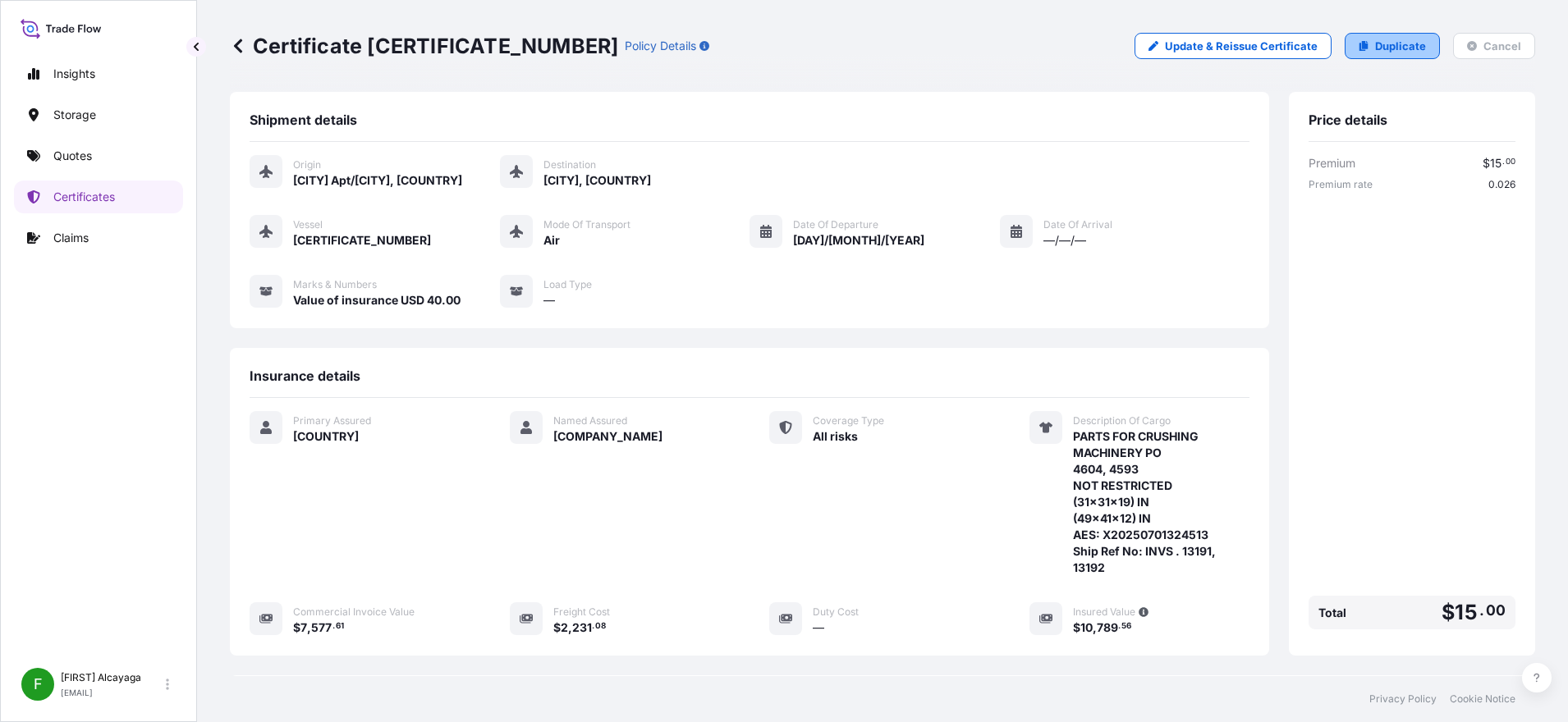 click on "Duplicate" at bounding box center [1392, 46] 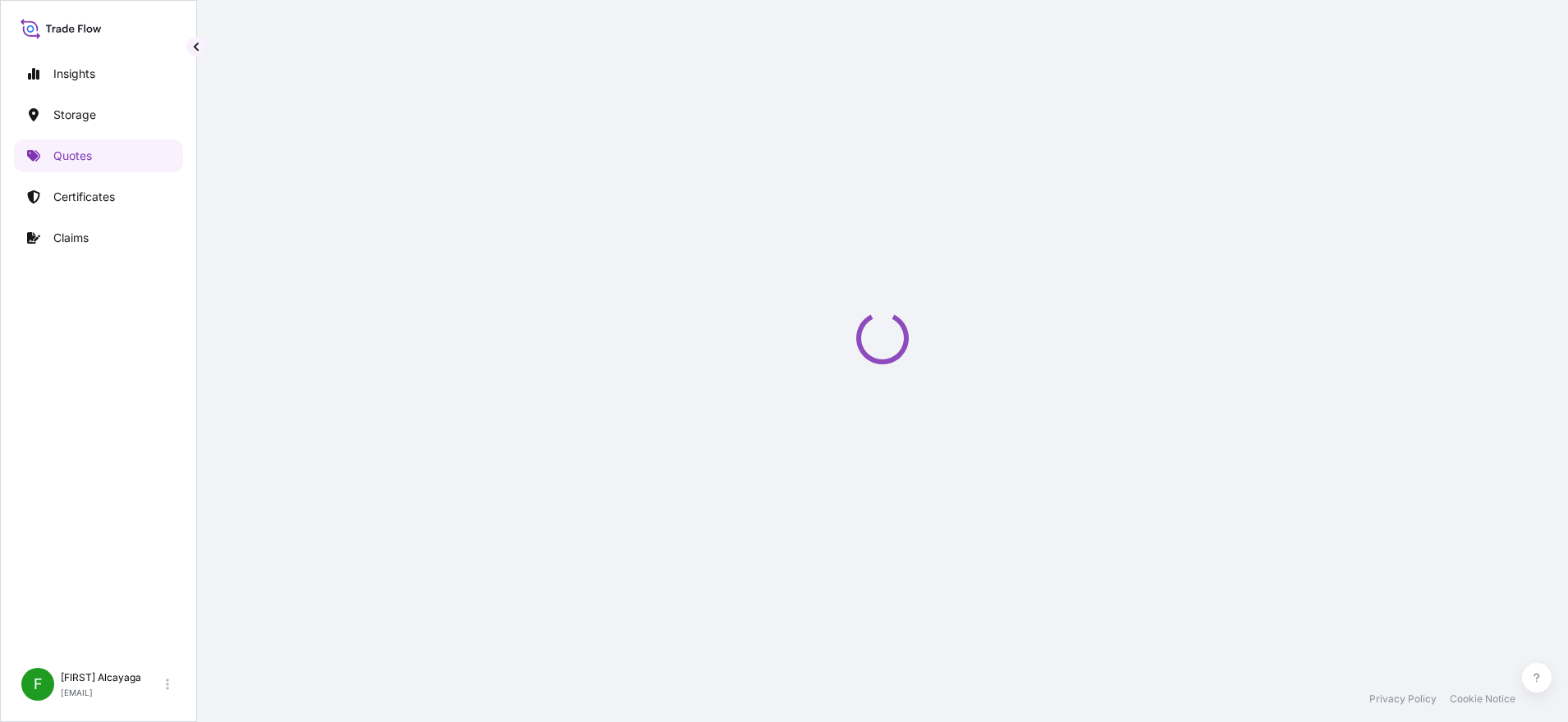 select on "Air" 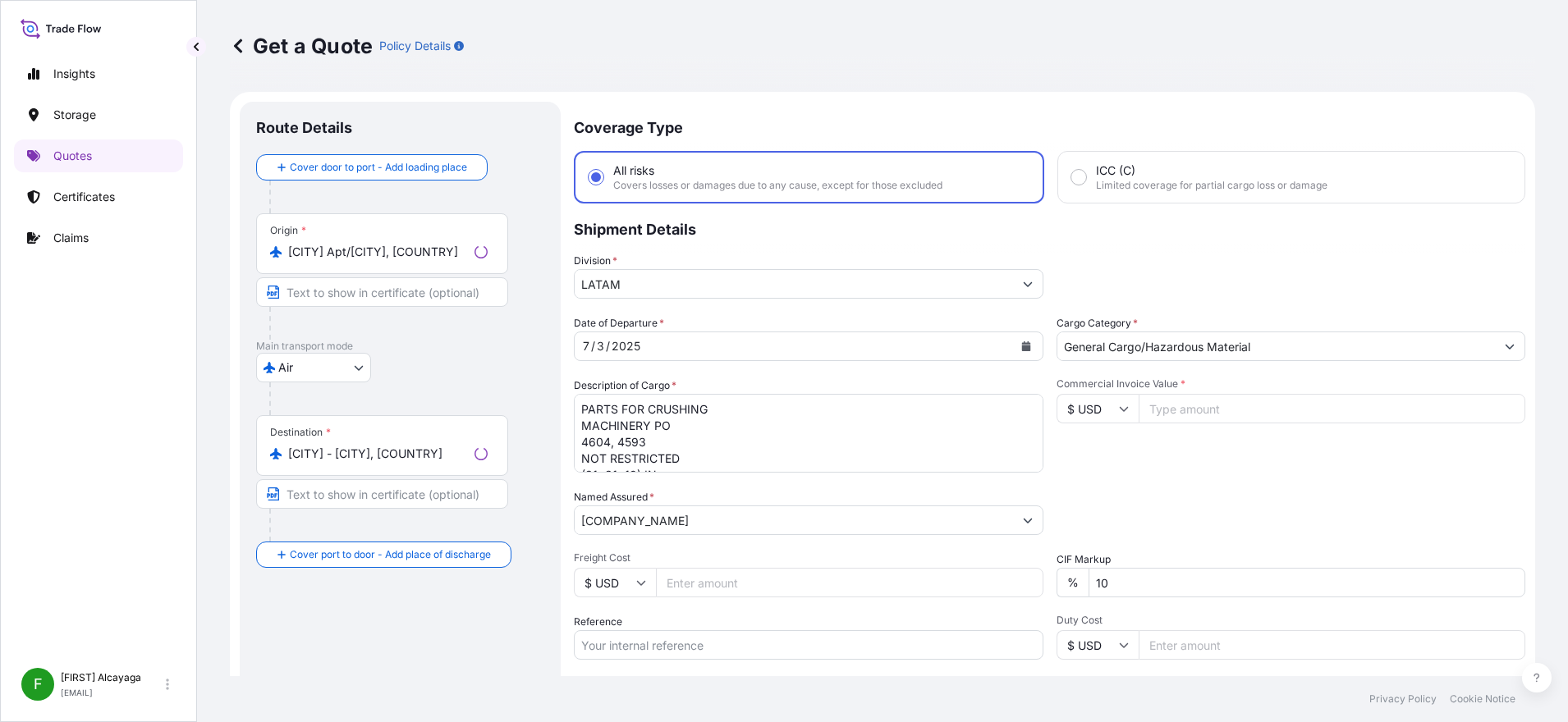 scroll, scrollTop: 26, scrollLeft: 0, axis: vertical 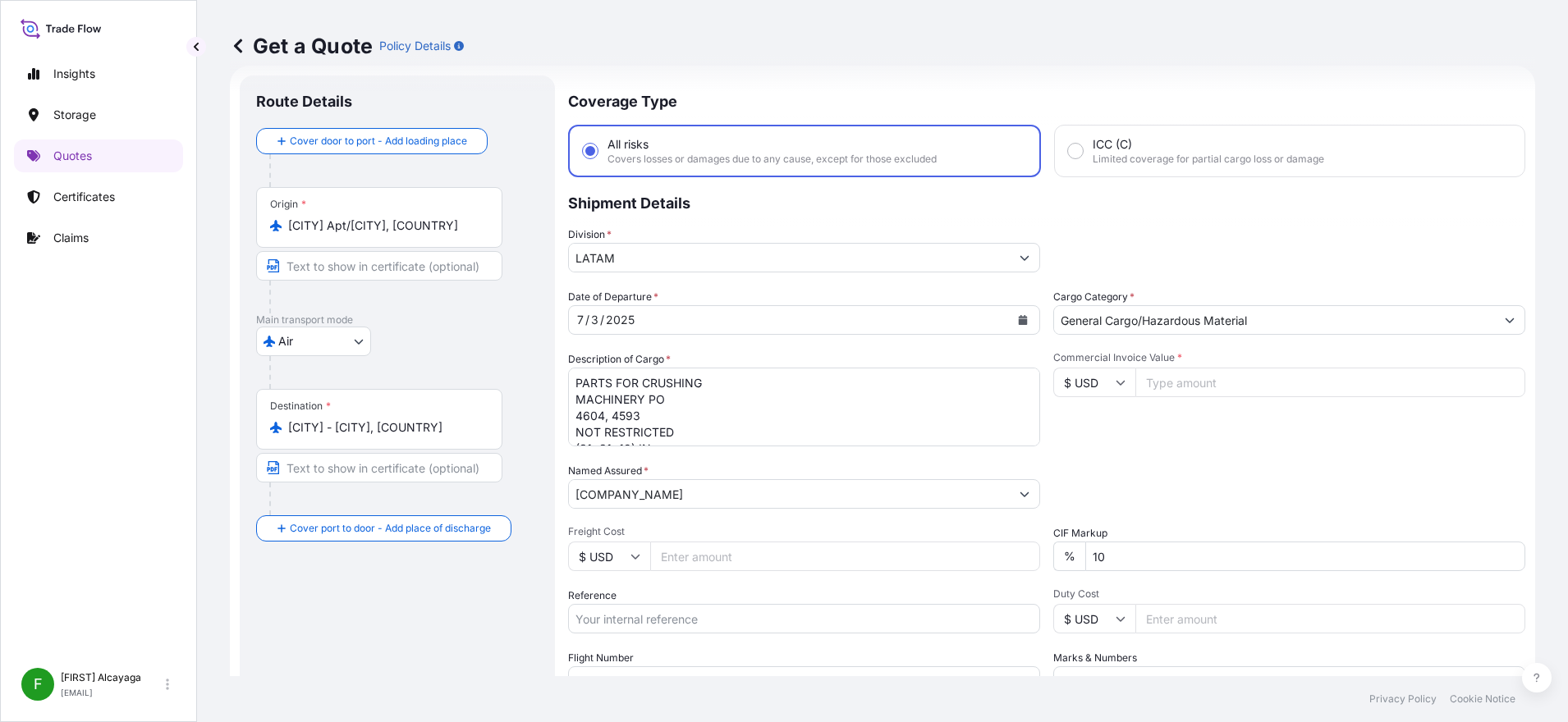 click on "[CITY] Apt/[CITY], [COUNTRY]" at bounding box center [385, 226] 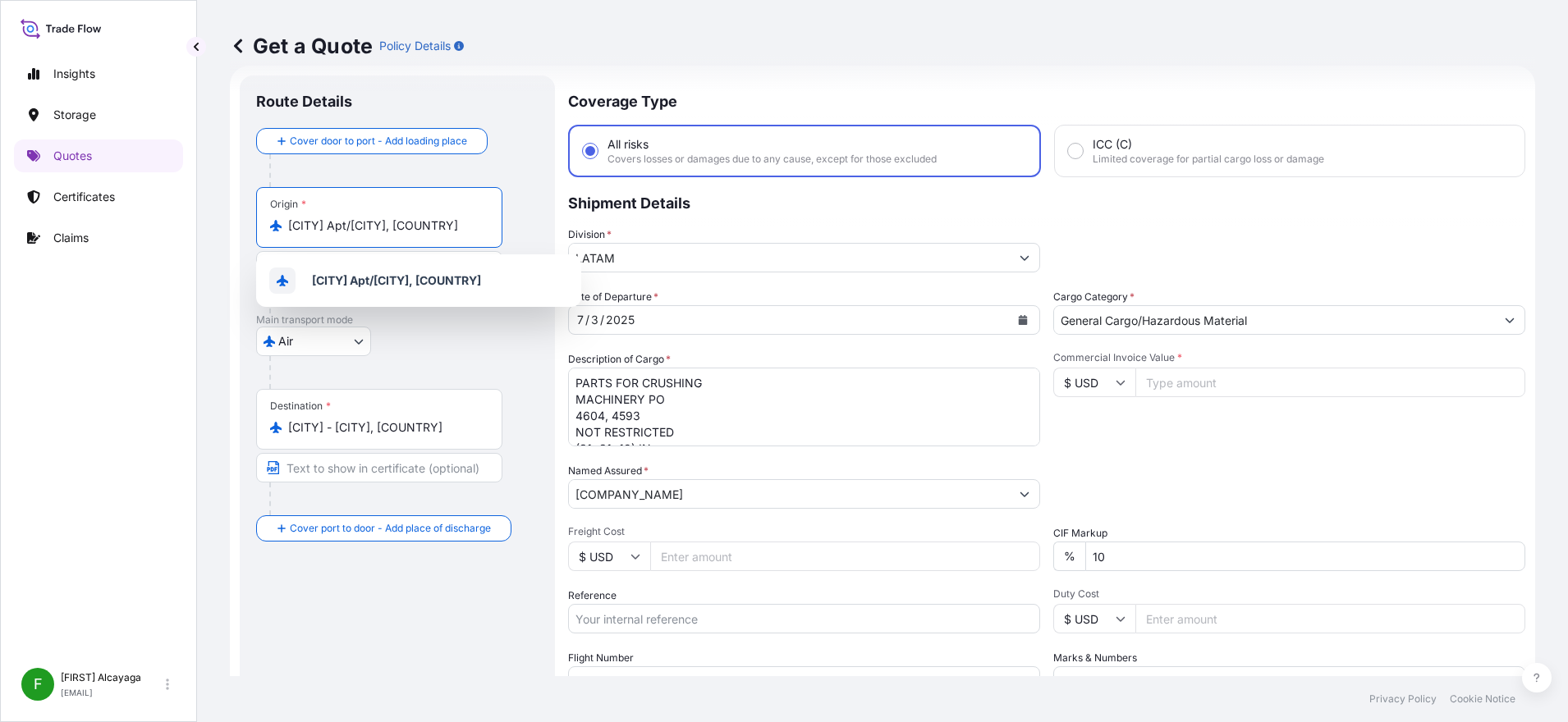 click on "[CITY] Apt/[CITY], [COUNTRY]" at bounding box center [385, 226] 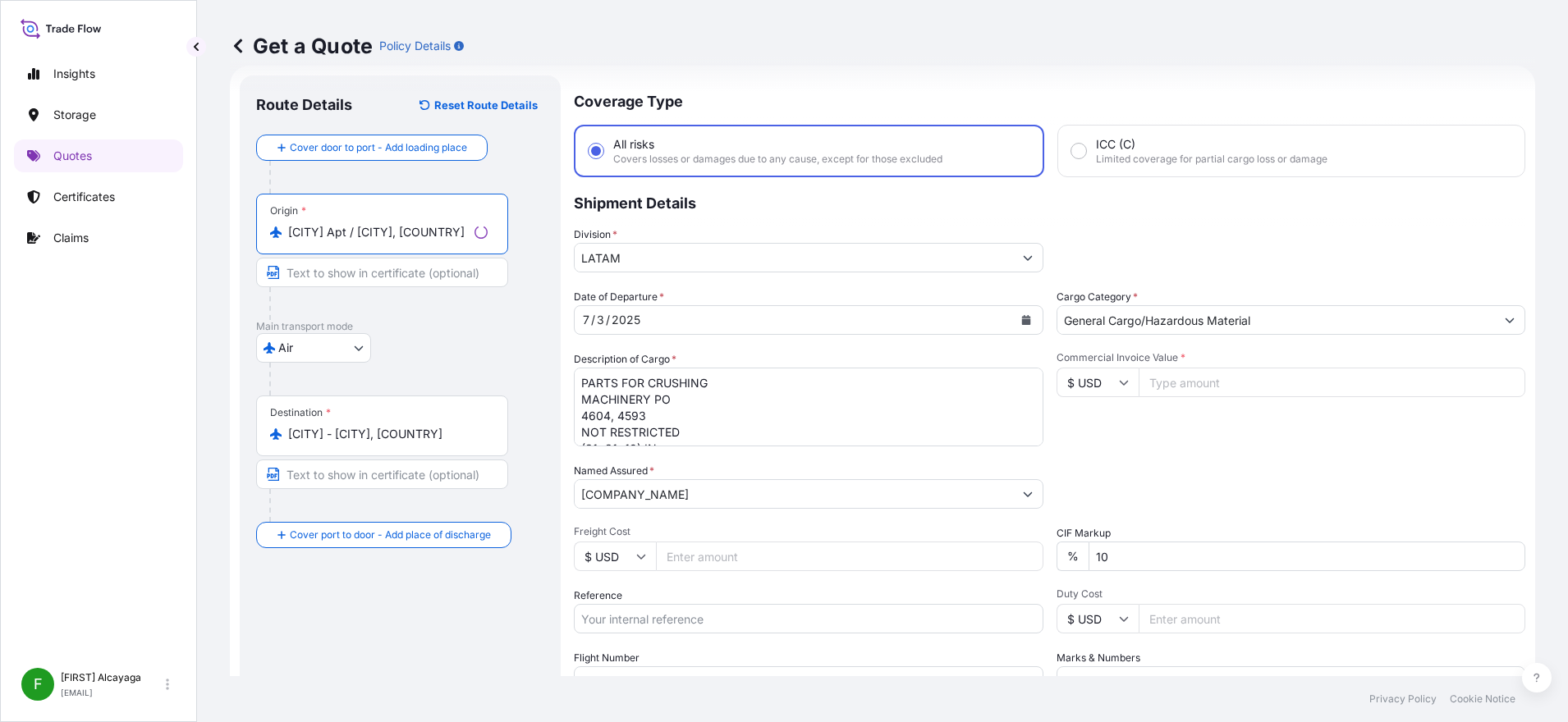 type on "[CITY] Apt / [CITY], [COUNTRY]" 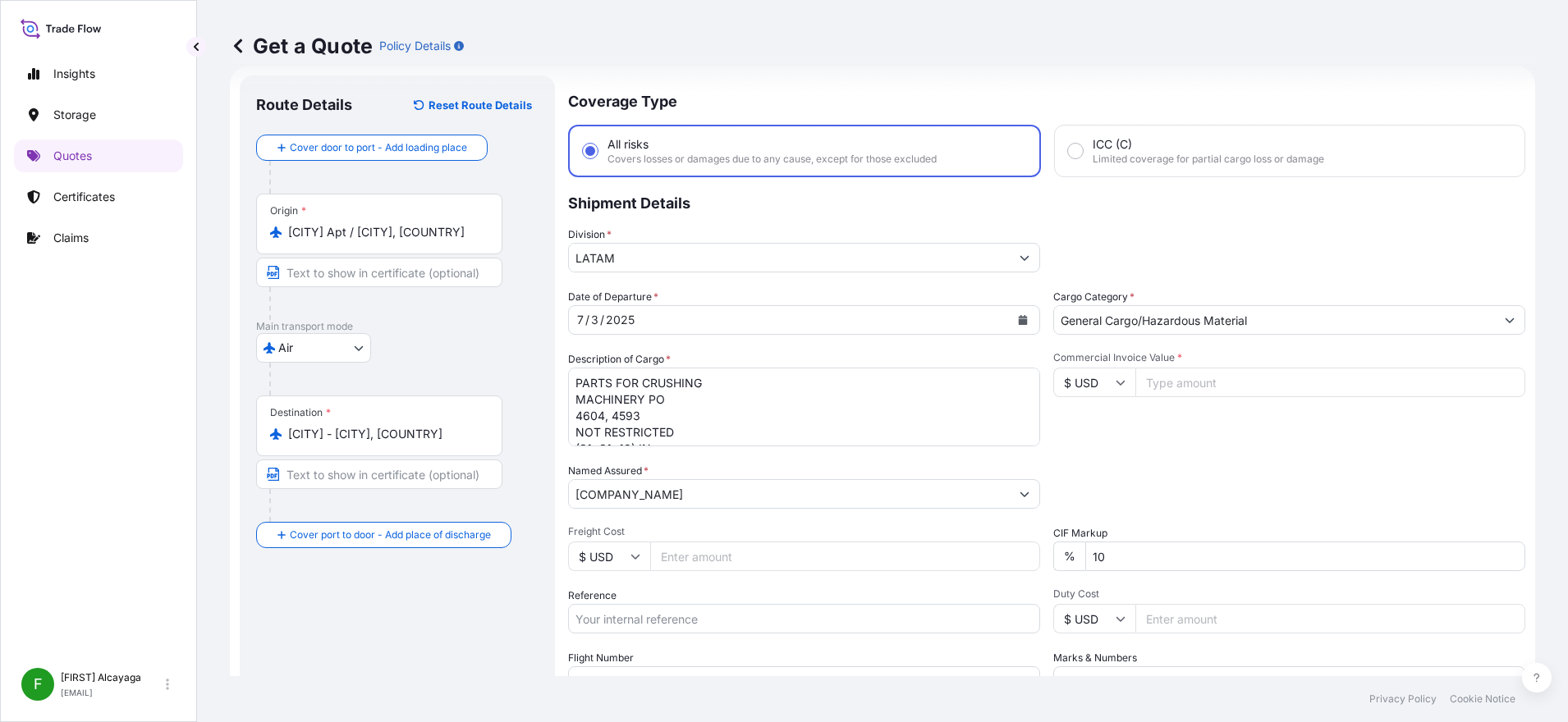 click 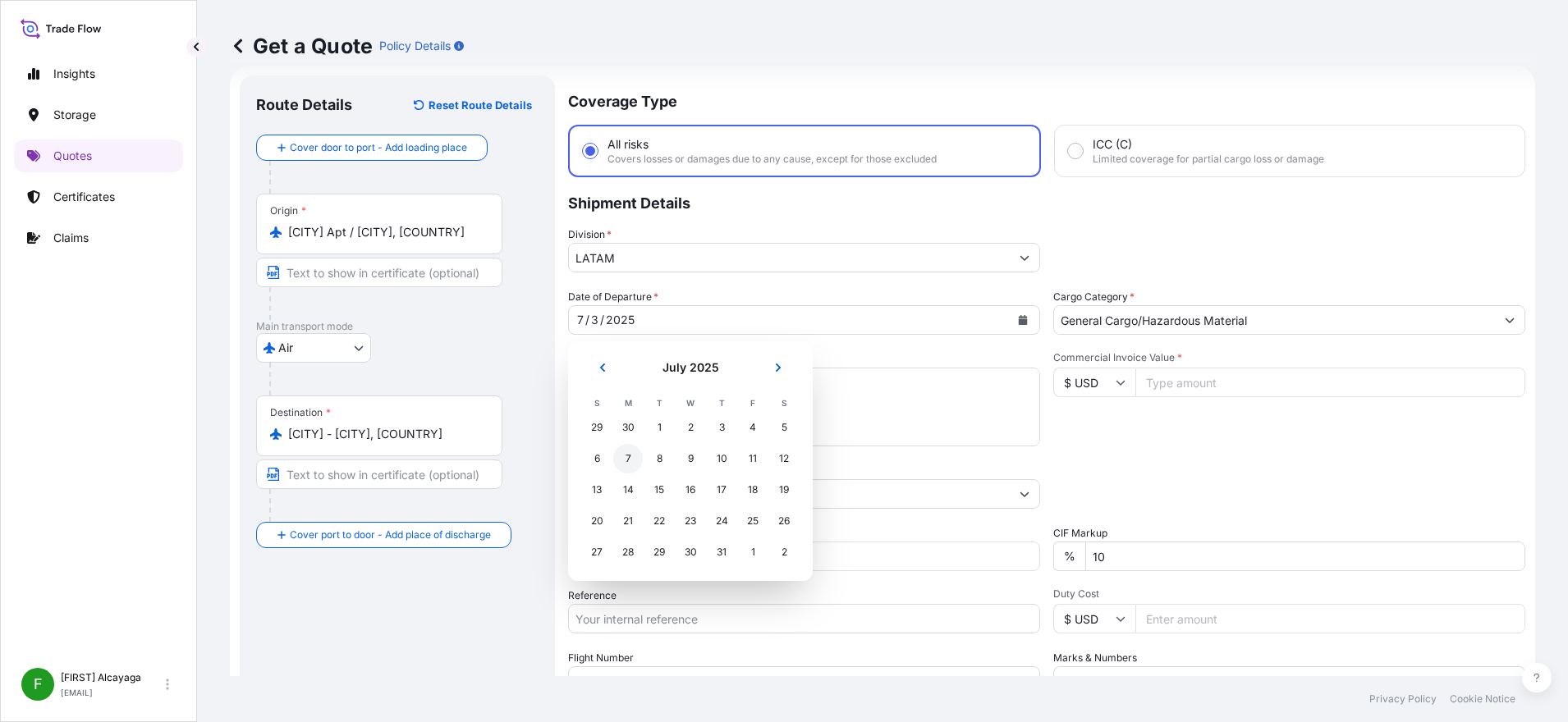 click on "7" at bounding box center [628, 459] 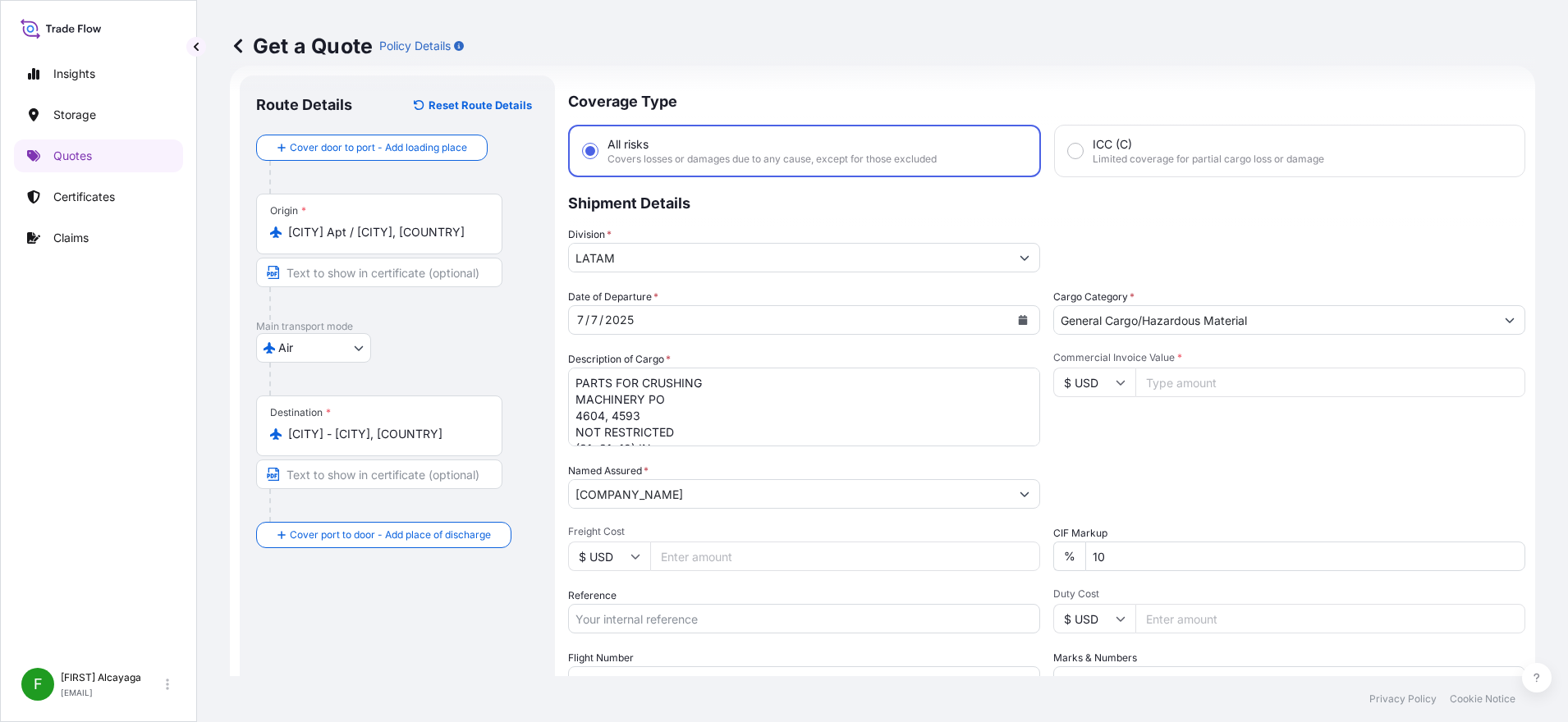 click on "PARTS FOR CRUSHING
MACHINERY PO
4604, 4593
NOT RESTRICTED
(31x31x19) IN
(49x41x12) IN
AES: X20250701324513
Ship Ref No: INVS . 13191, 13192" at bounding box center [804, 407] 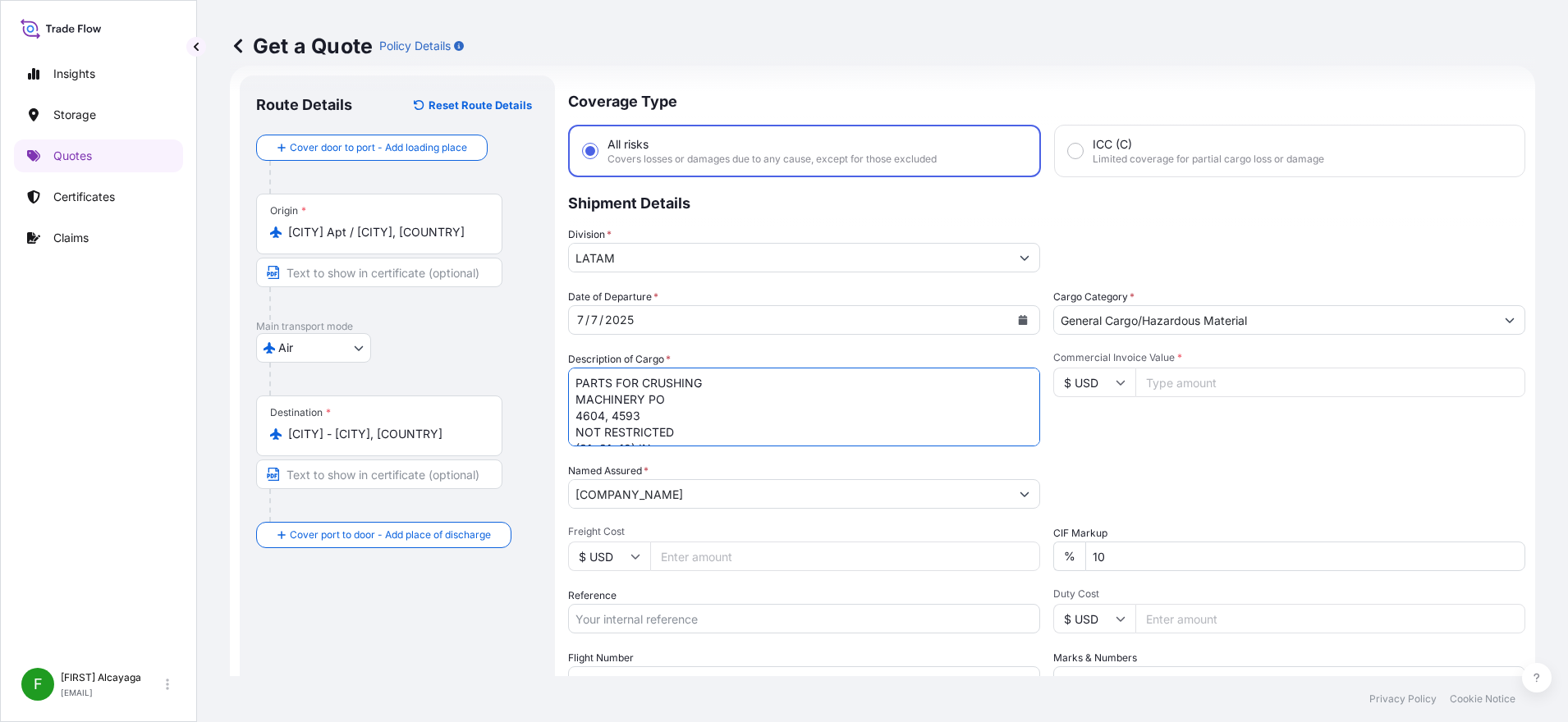 scroll, scrollTop: 67, scrollLeft: 0, axis: vertical 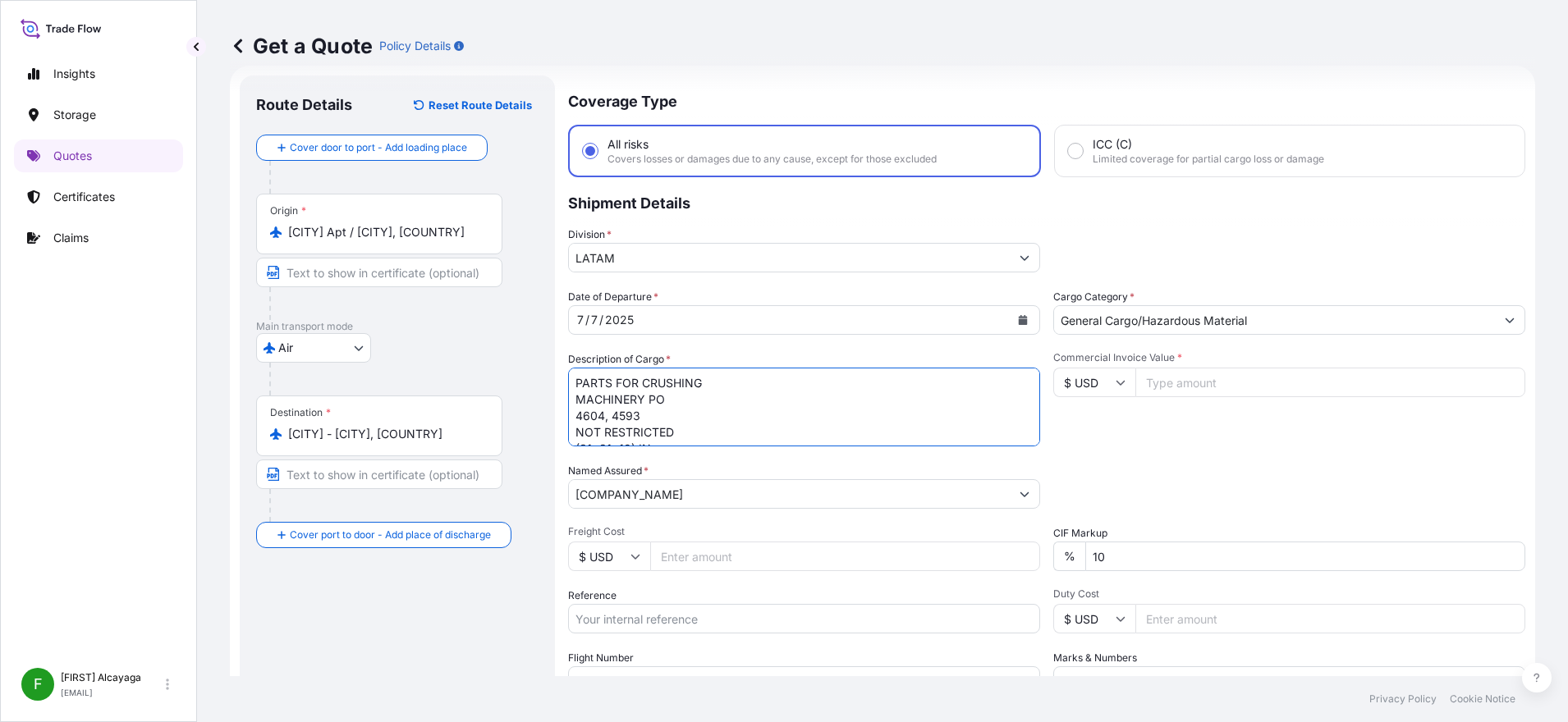 drag, startPoint x: 750, startPoint y: 432, endPoint x: 353, endPoint y: 284, distance: 423.68974 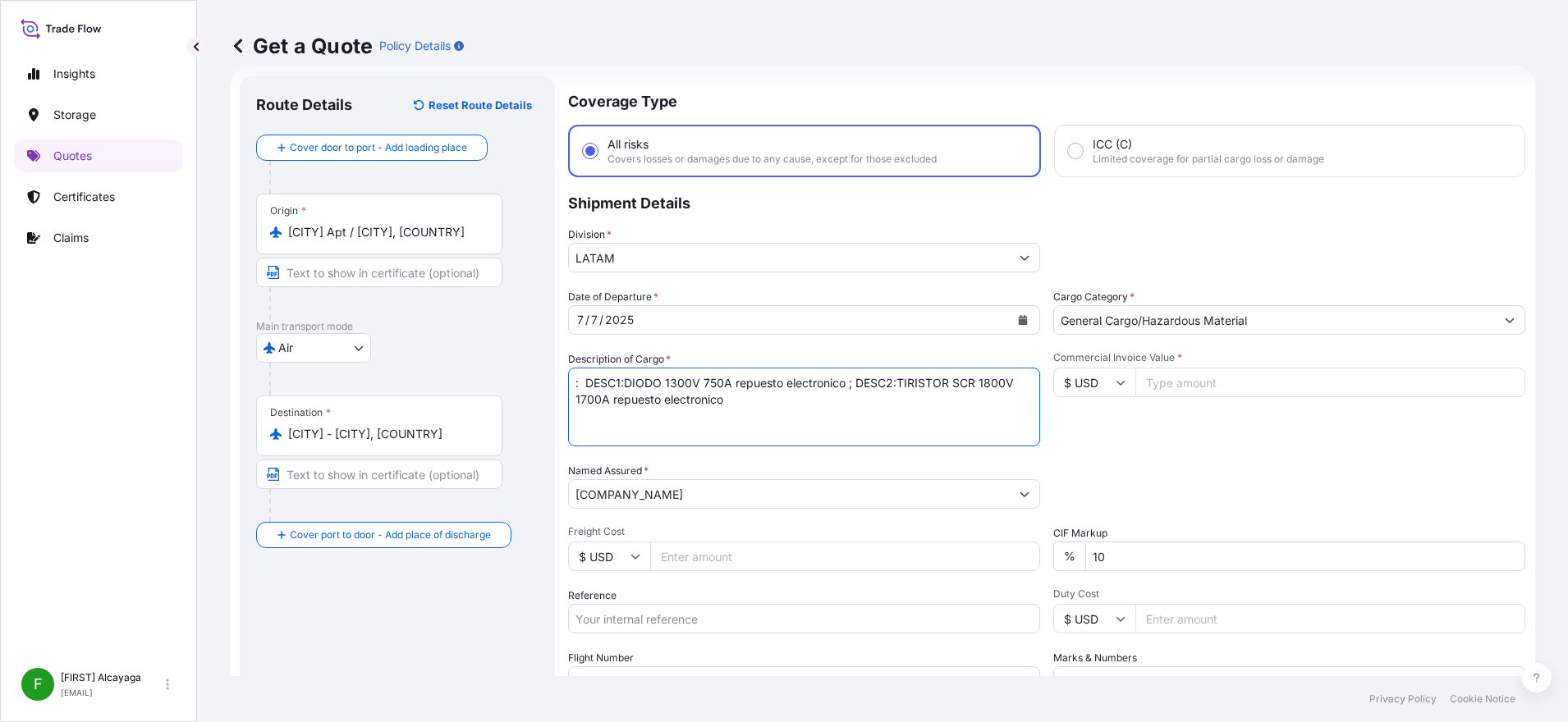 type on ":  DESC1:DIODO 1300V 750A repuesto electronico ; DESC2:TIRISTOR SCR 1800V 1700A repuesto electronico" 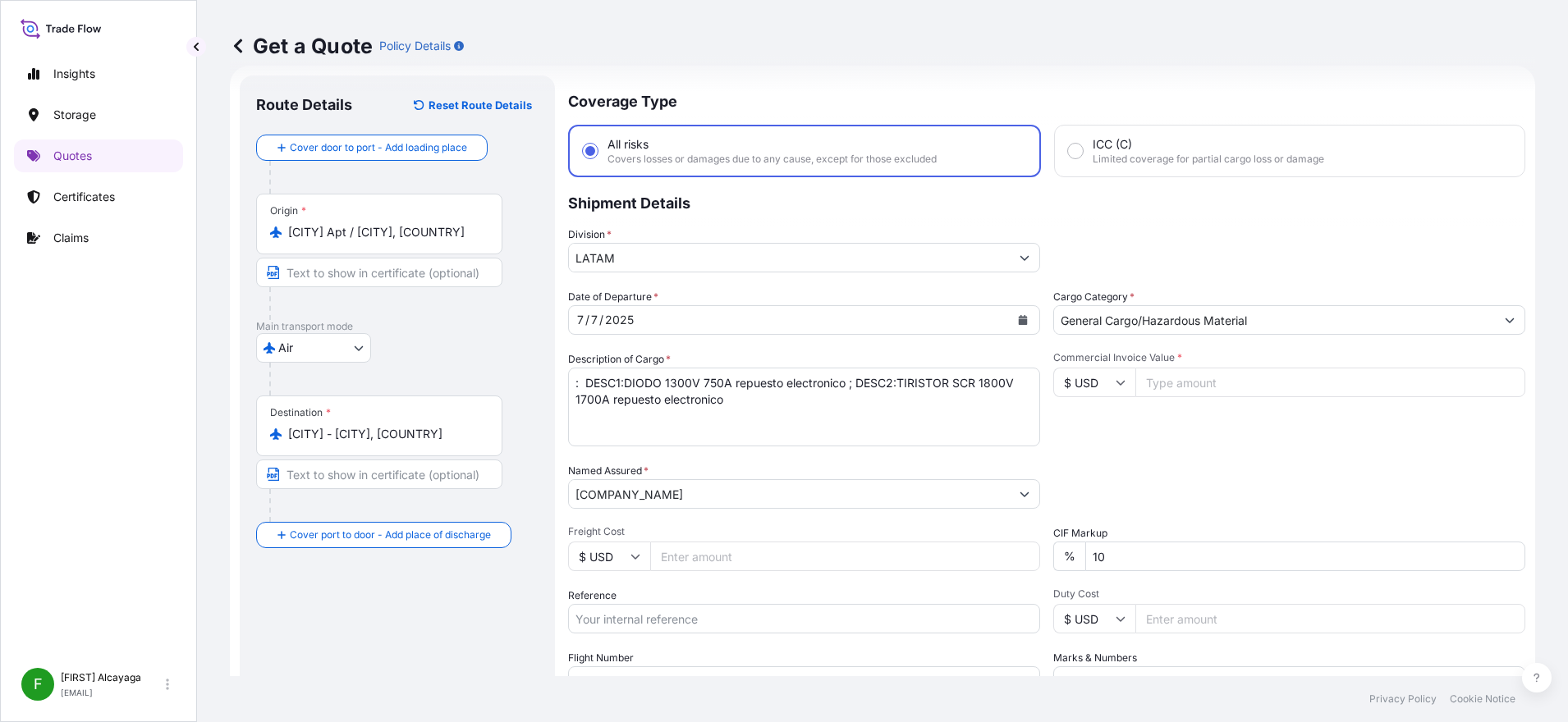 click on "Commercial Invoice Value   *" at bounding box center (1330, 382) 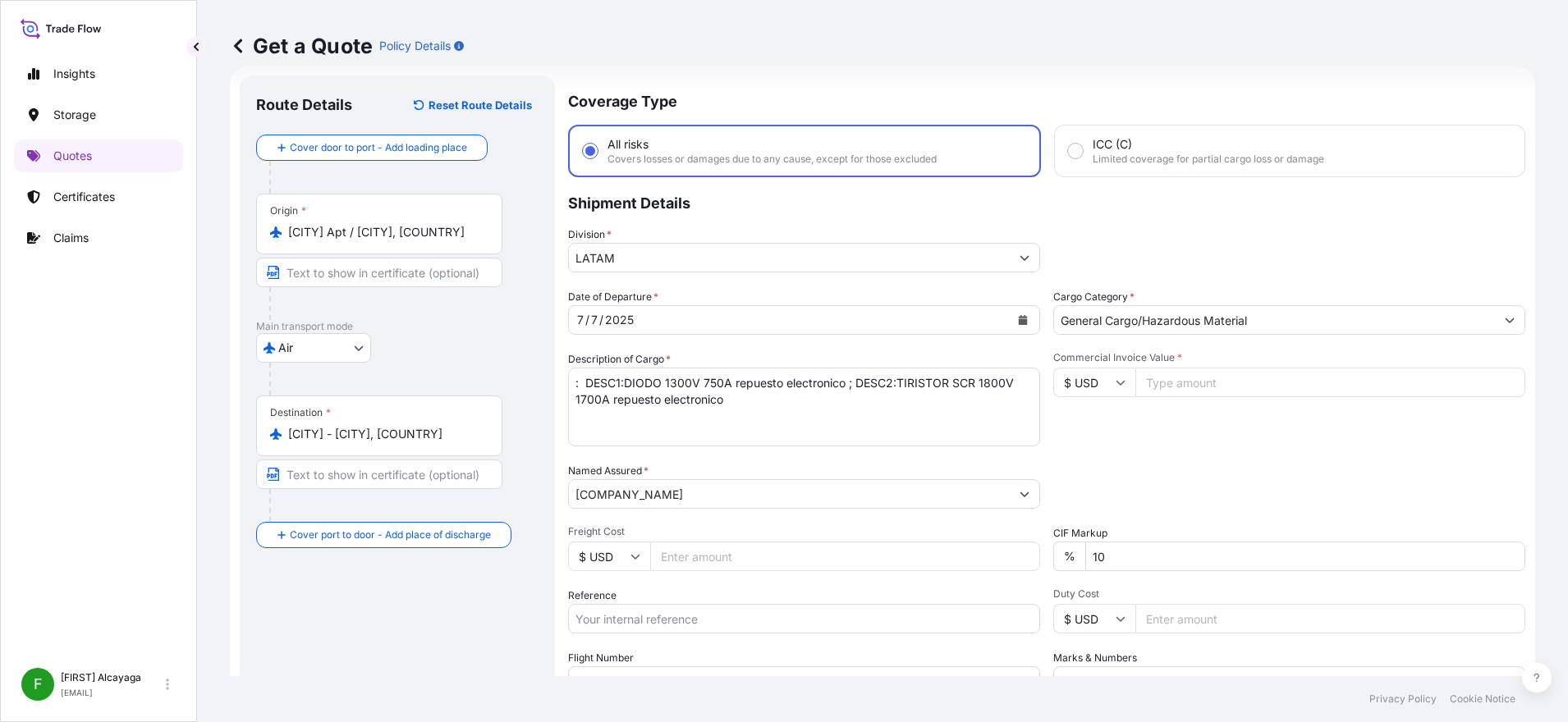 click on "Freight Cost" at bounding box center (845, 556) 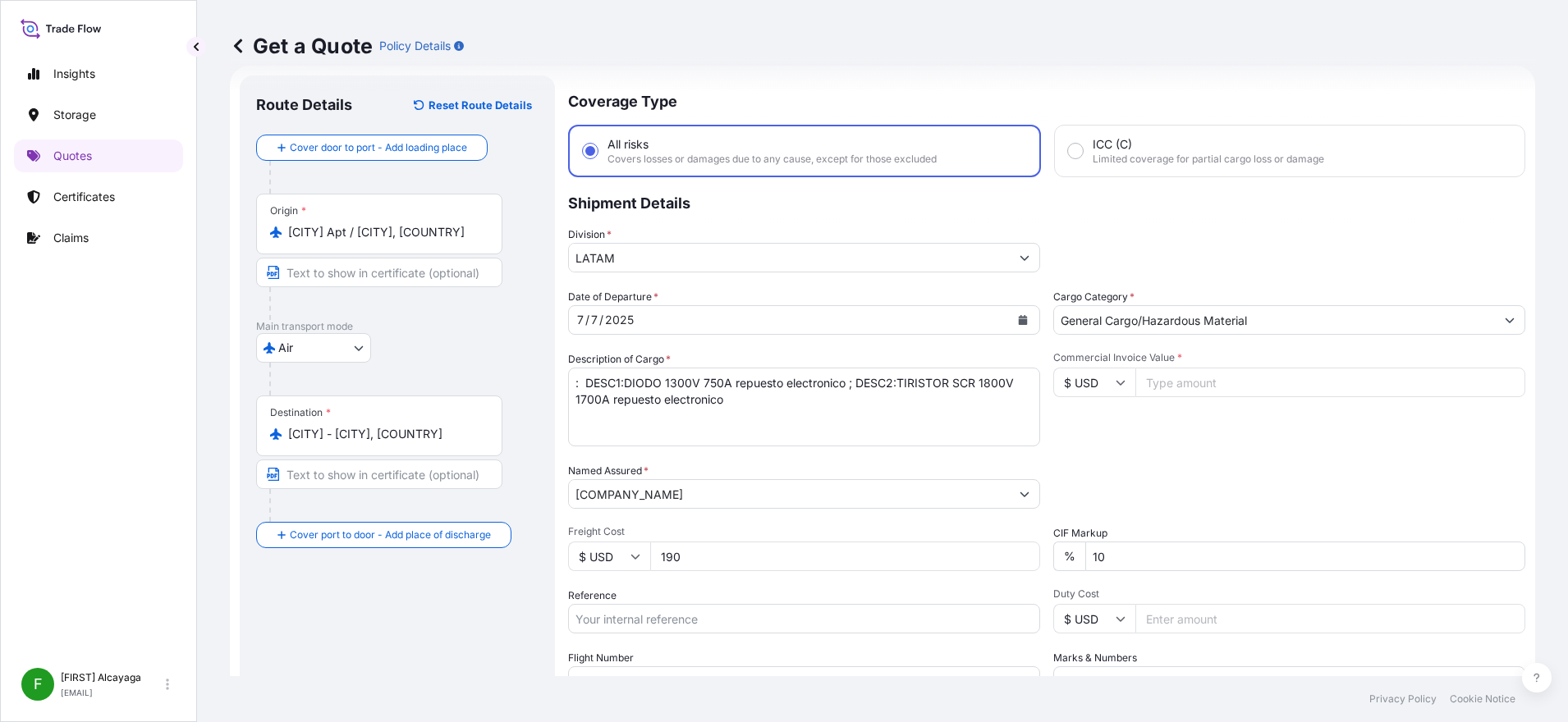 type on "190" 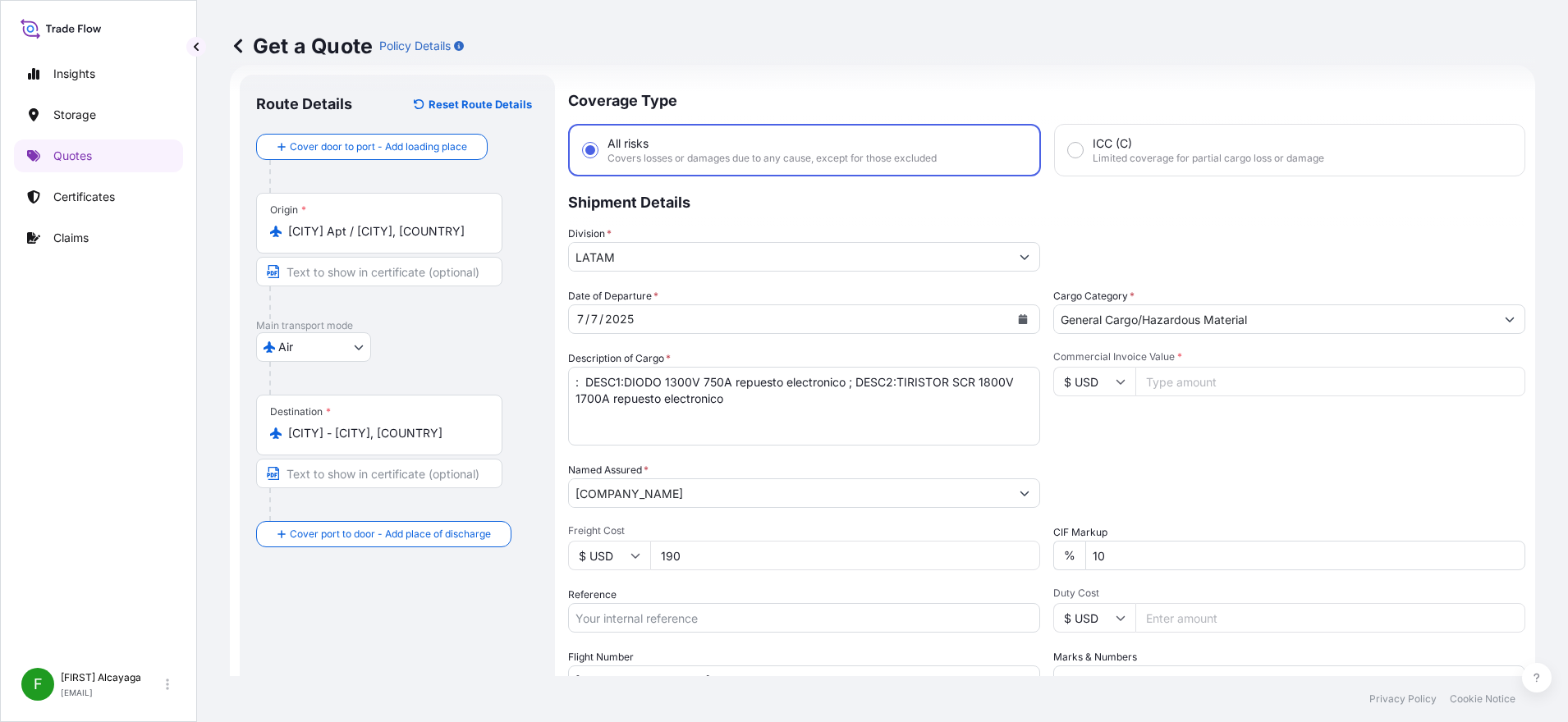 click on "Commercial Invoice Value   *" at bounding box center [1330, 382] 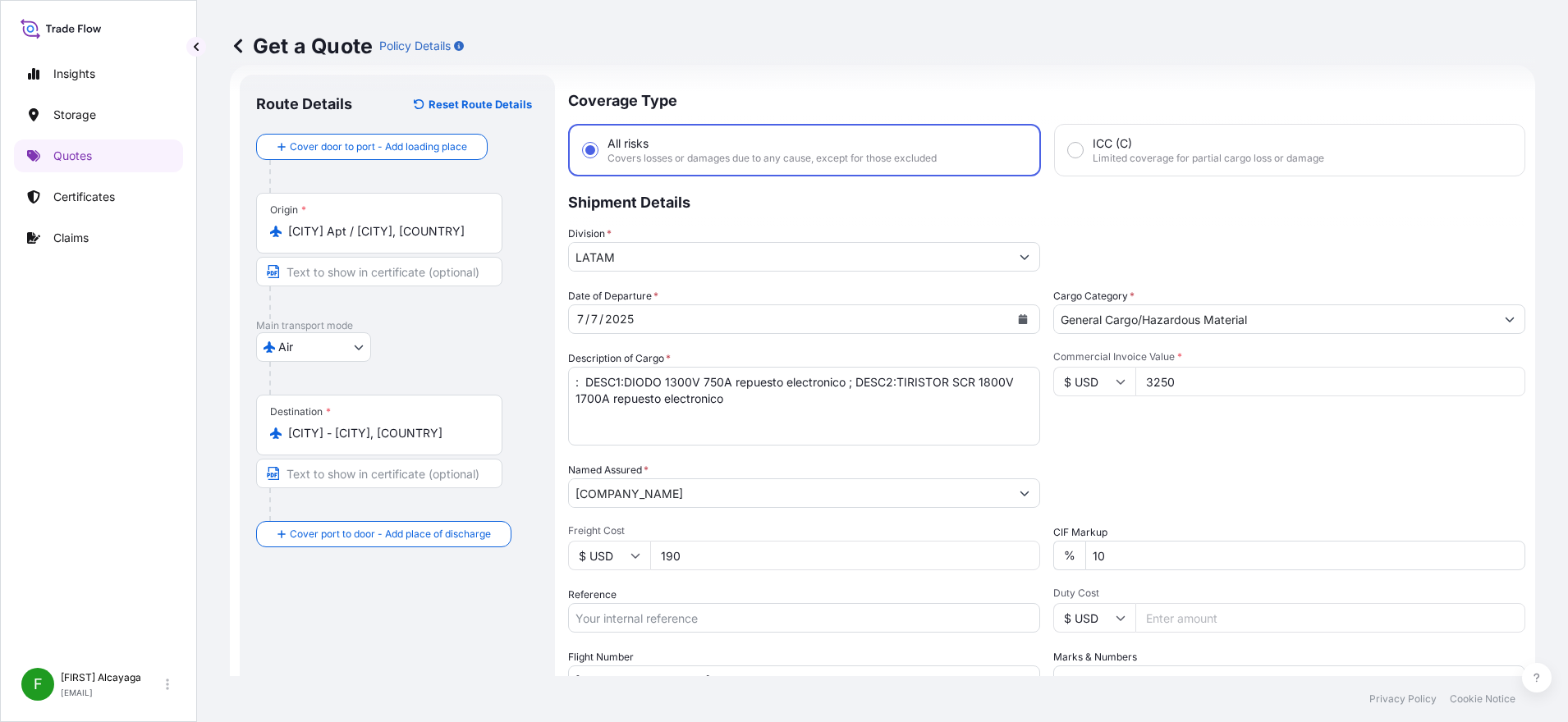 type on "3250" 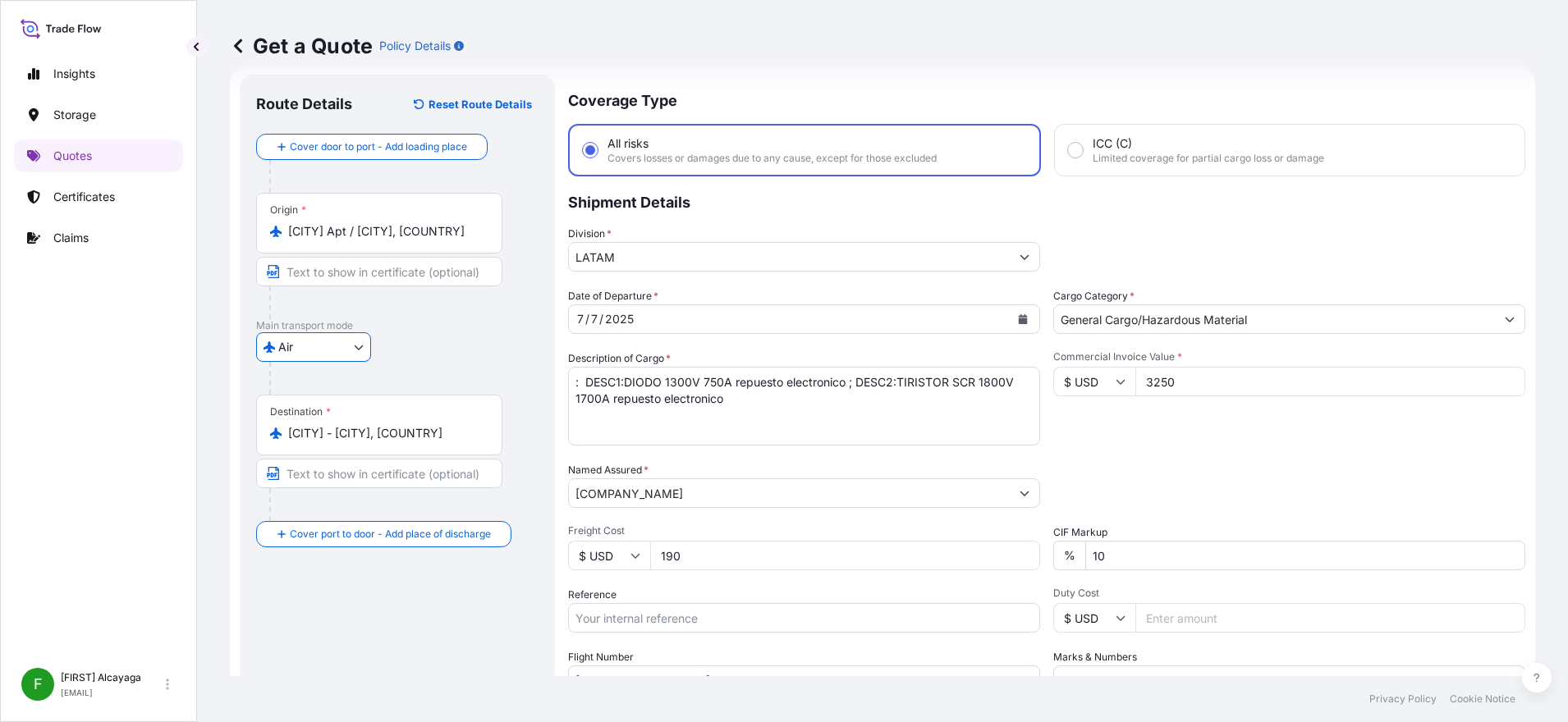 scroll, scrollTop: 130, scrollLeft: 0, axis: vertical 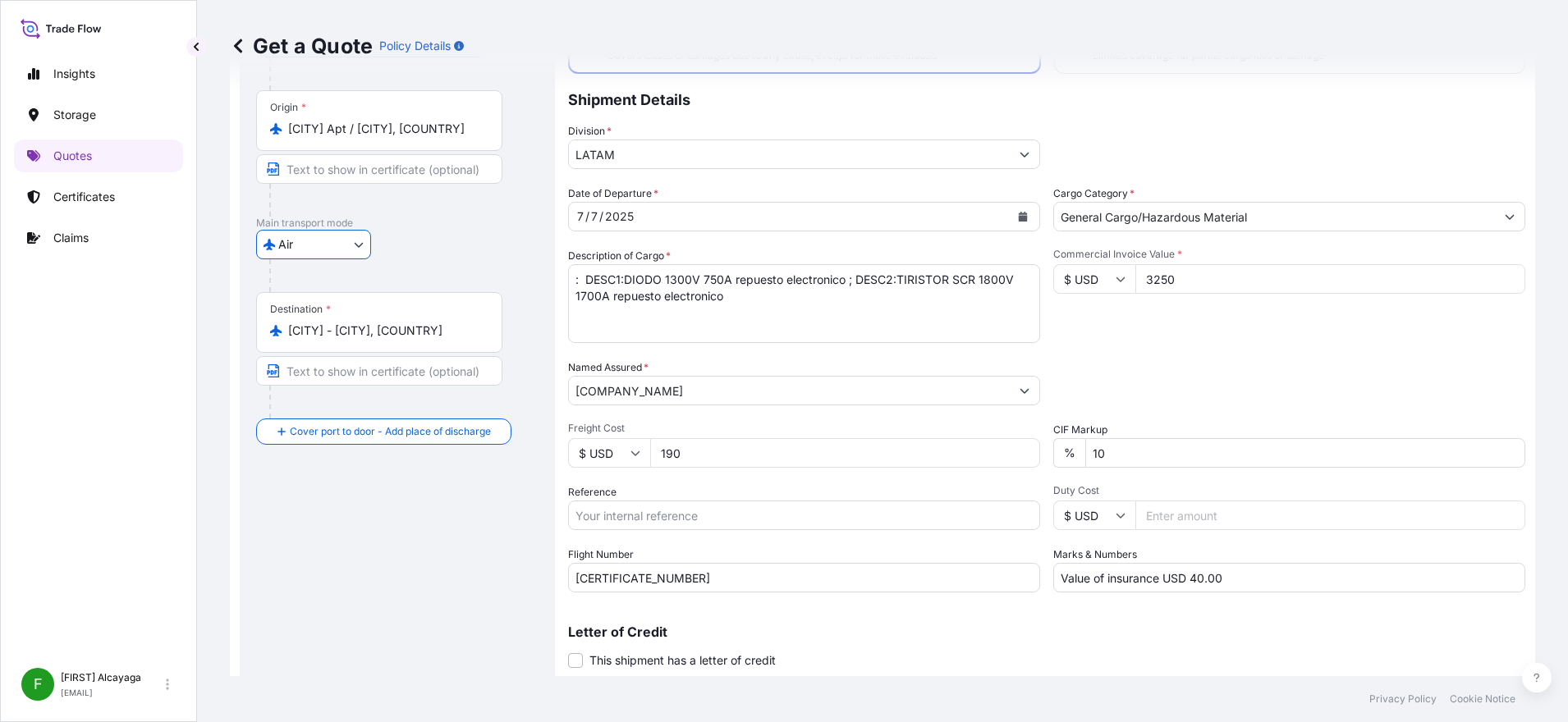 click on "[CERTIFICATE_NUMBER]" at bounding box center [804, 578] 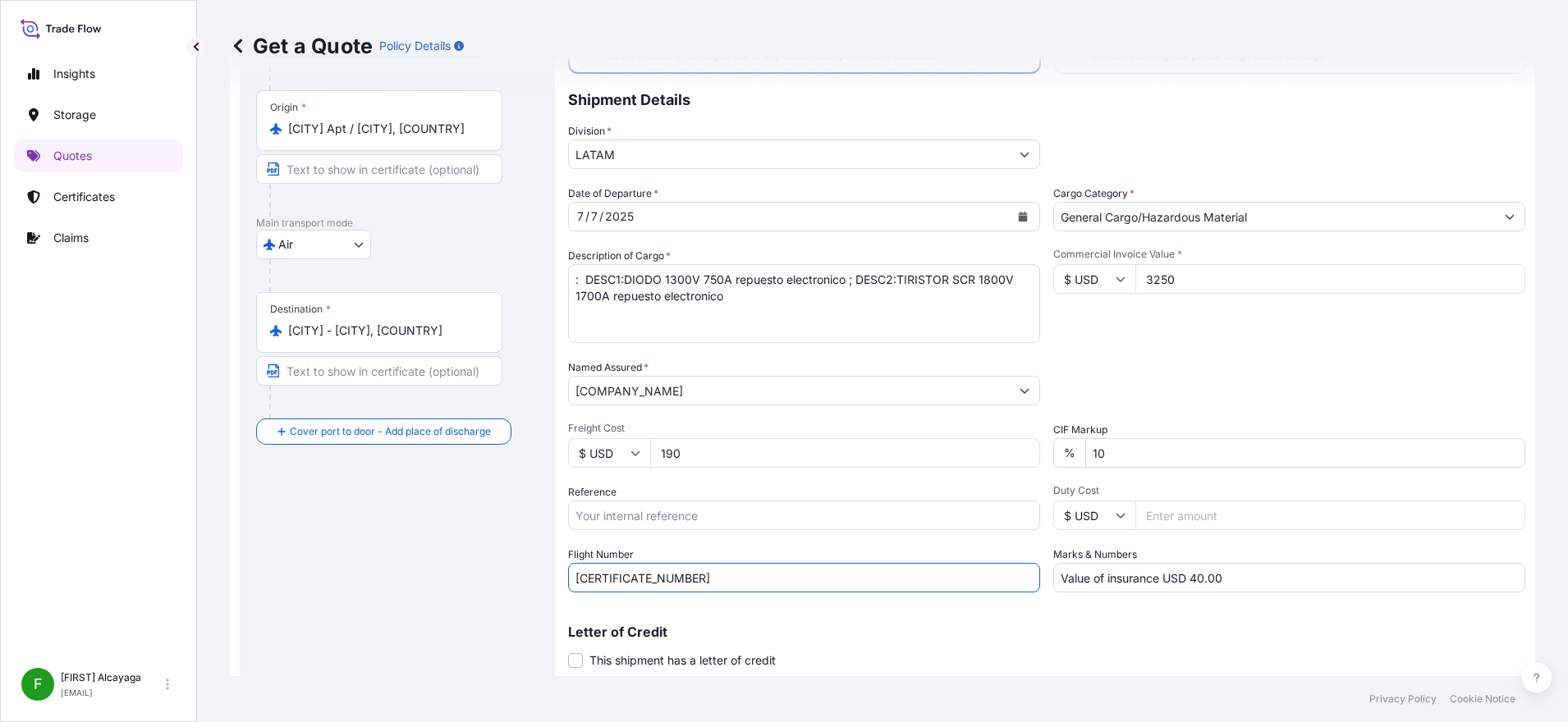 click on "[CERTIFICATE_NUMBER]" at bounding box center (804, 578) 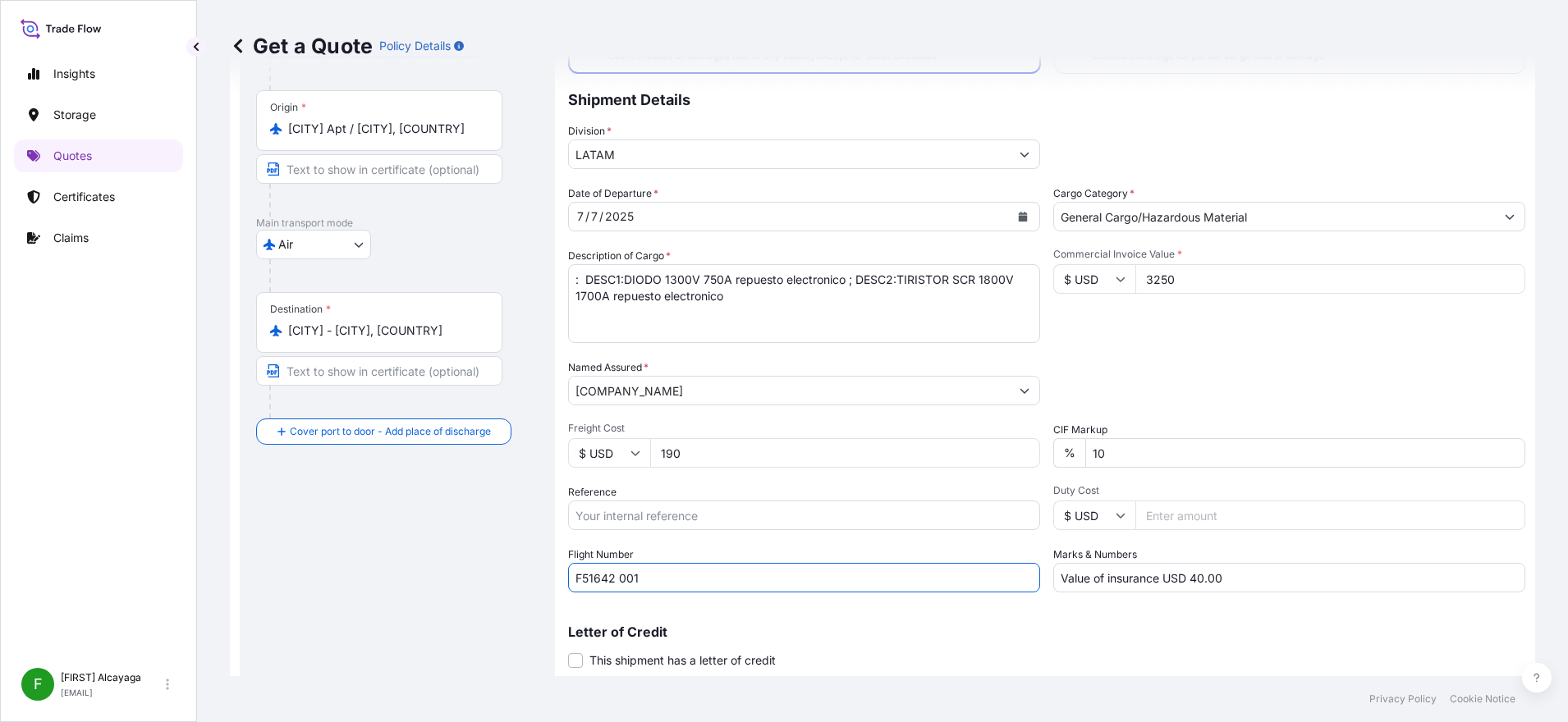 type on "F51642 001" 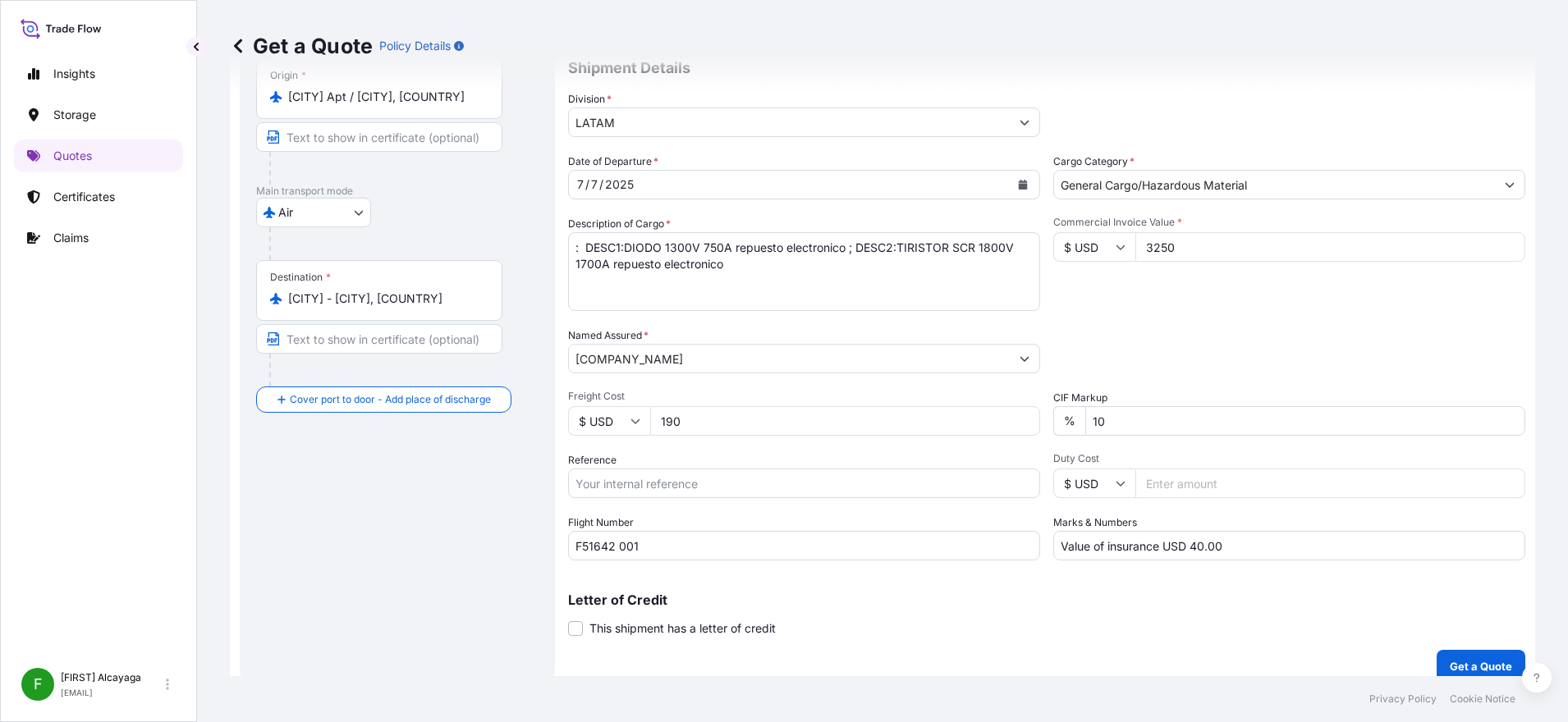 scroll, scrollTop: 178, scrollLeft: 0, axis: vertical 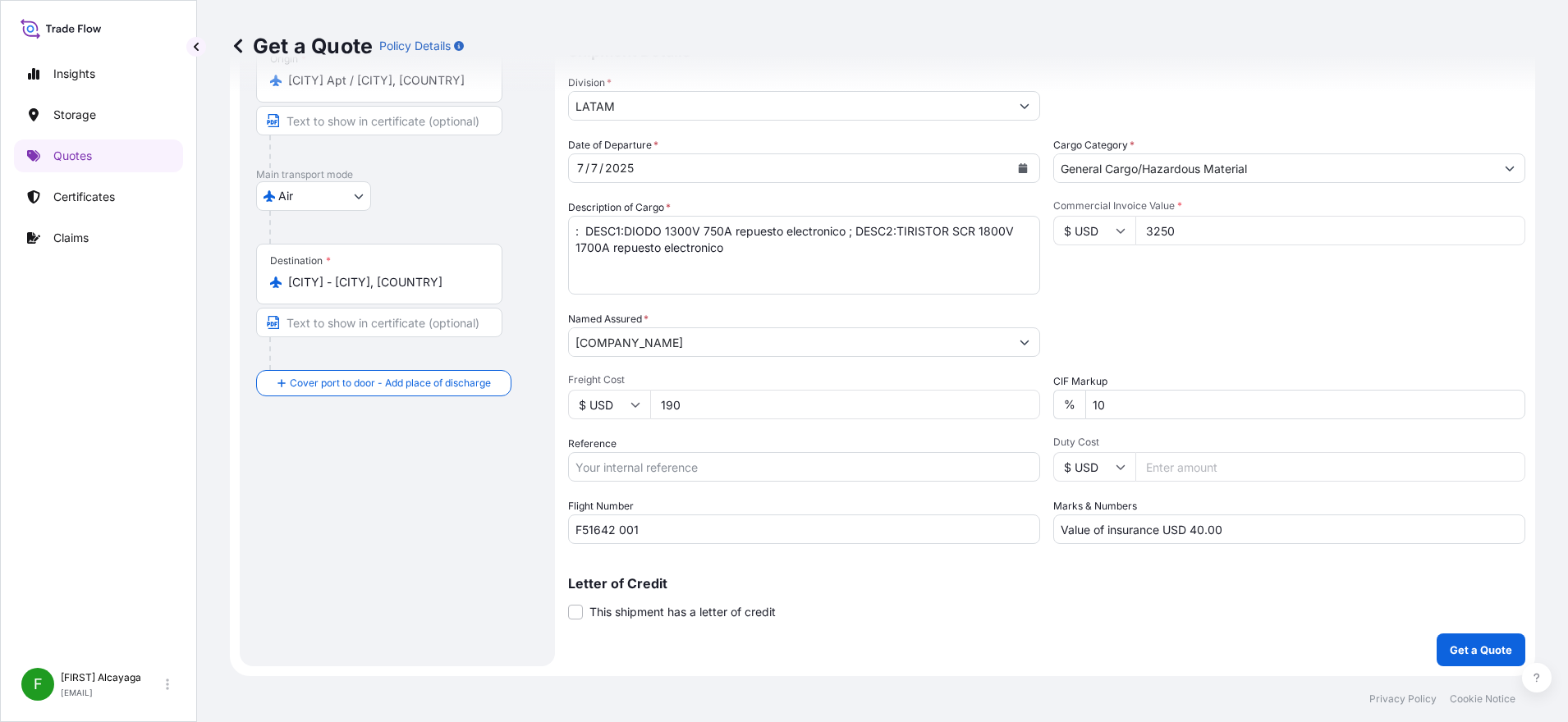 click on "Get a Quote" at bounding box center [1481, 650] 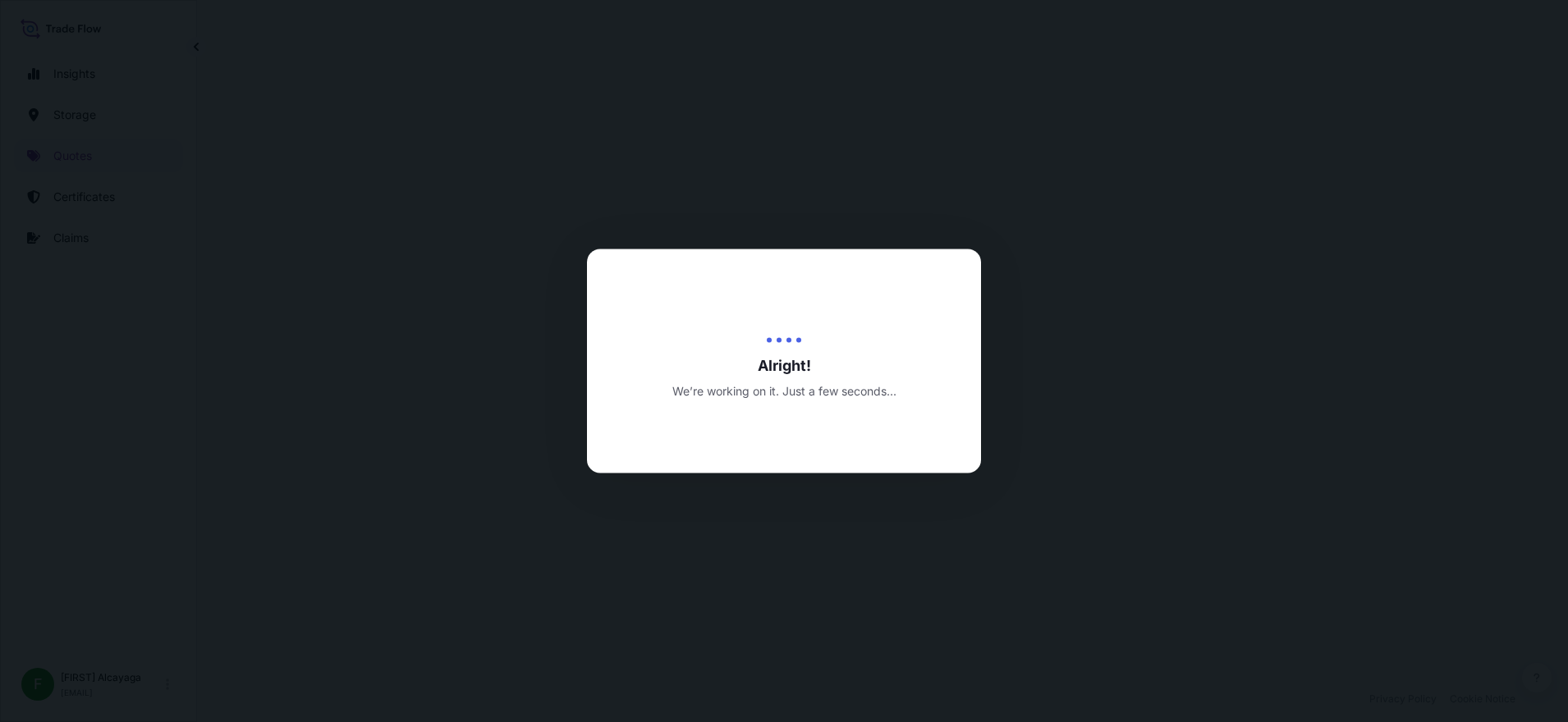 scroll, scrollTop: 0, scrollLeft: 0, axis: both 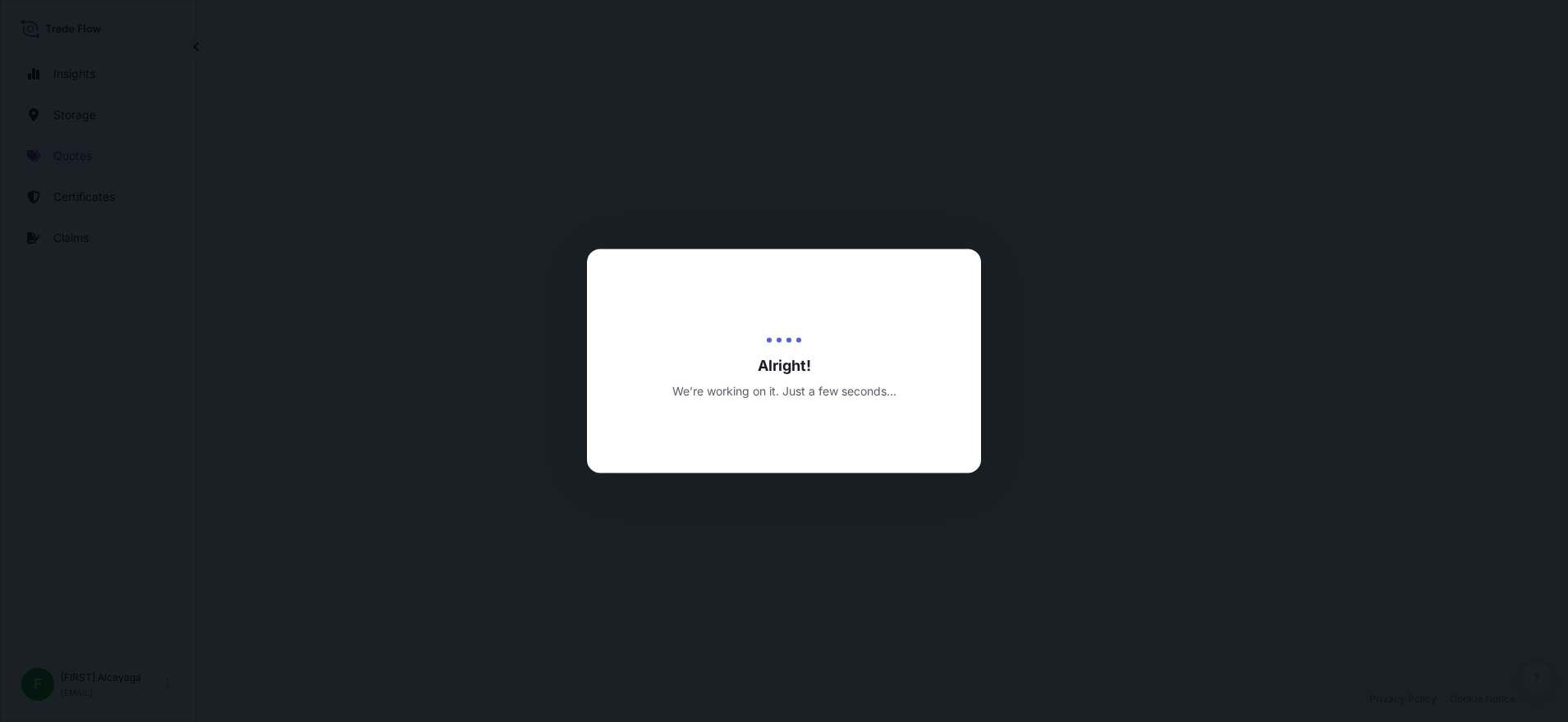 select on "Air" 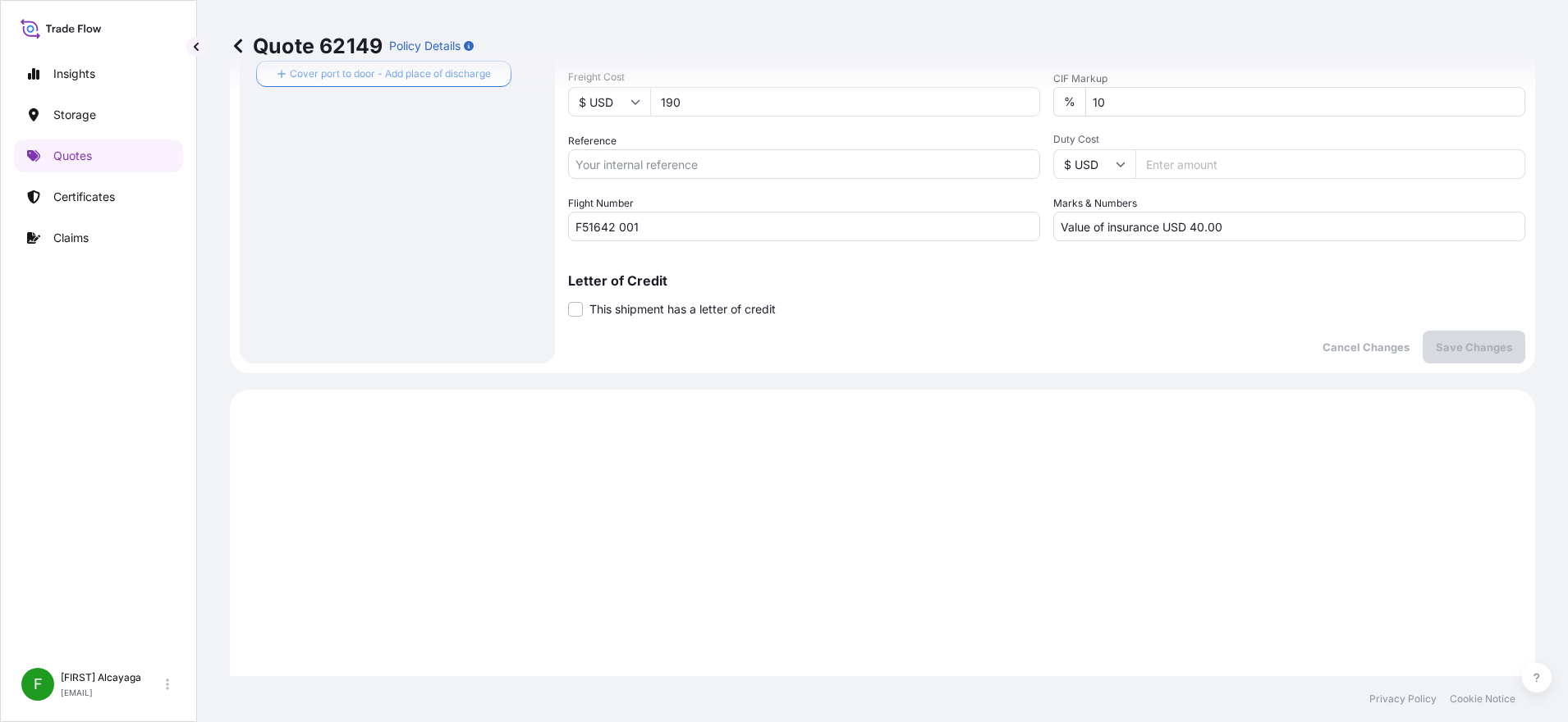 scroll, scrollTop: 71, scrollLeft: 0, axis: vertical 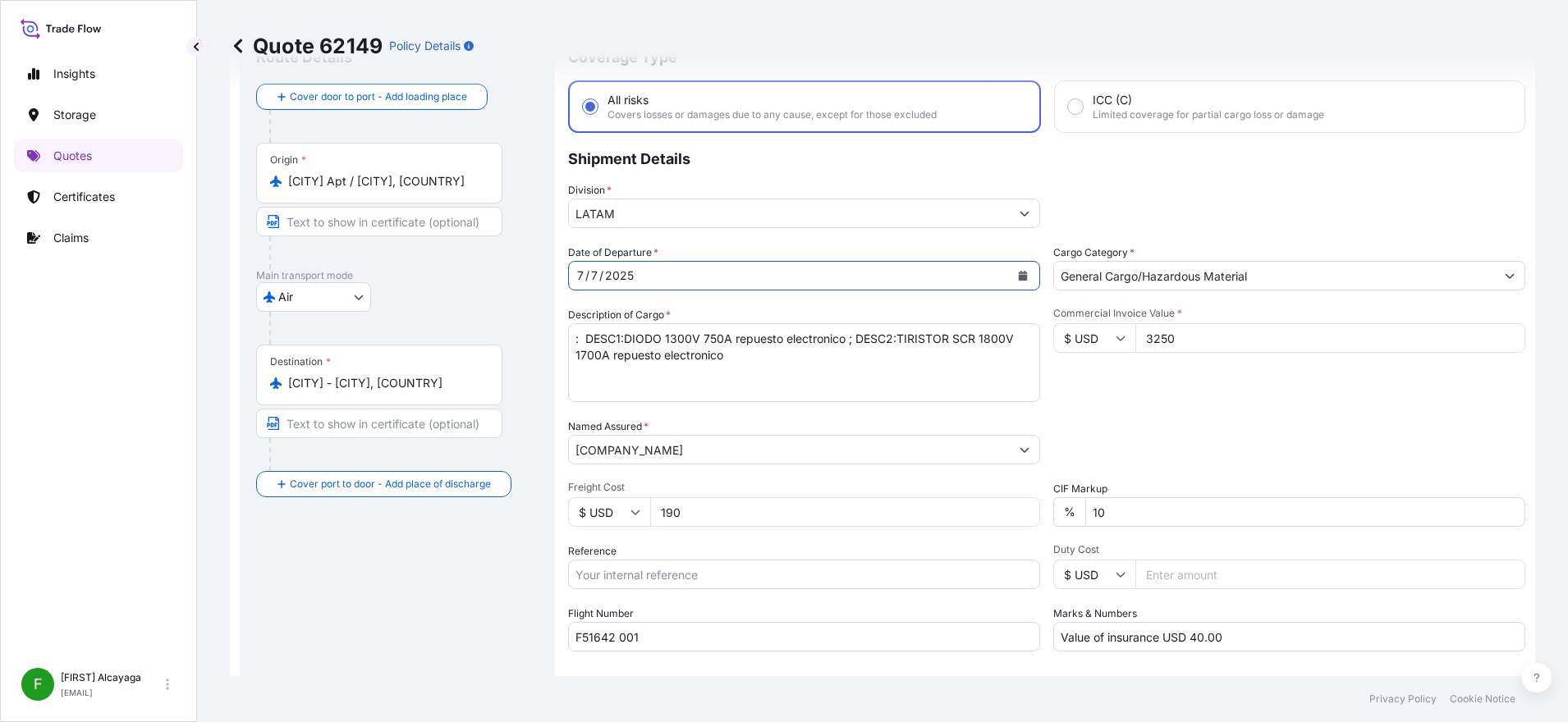 click at bounding box center [1023, 276] 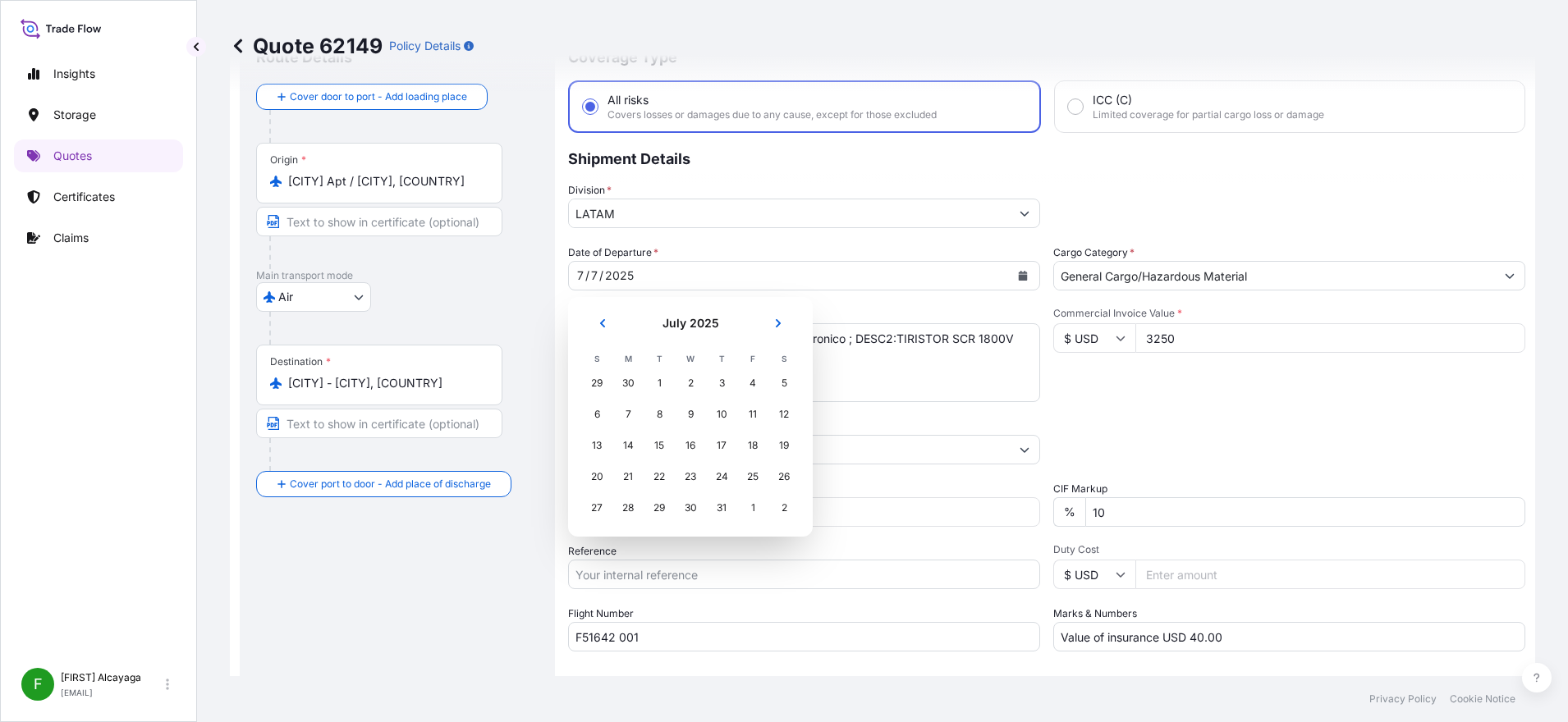 click at bounding box center (778, 323) 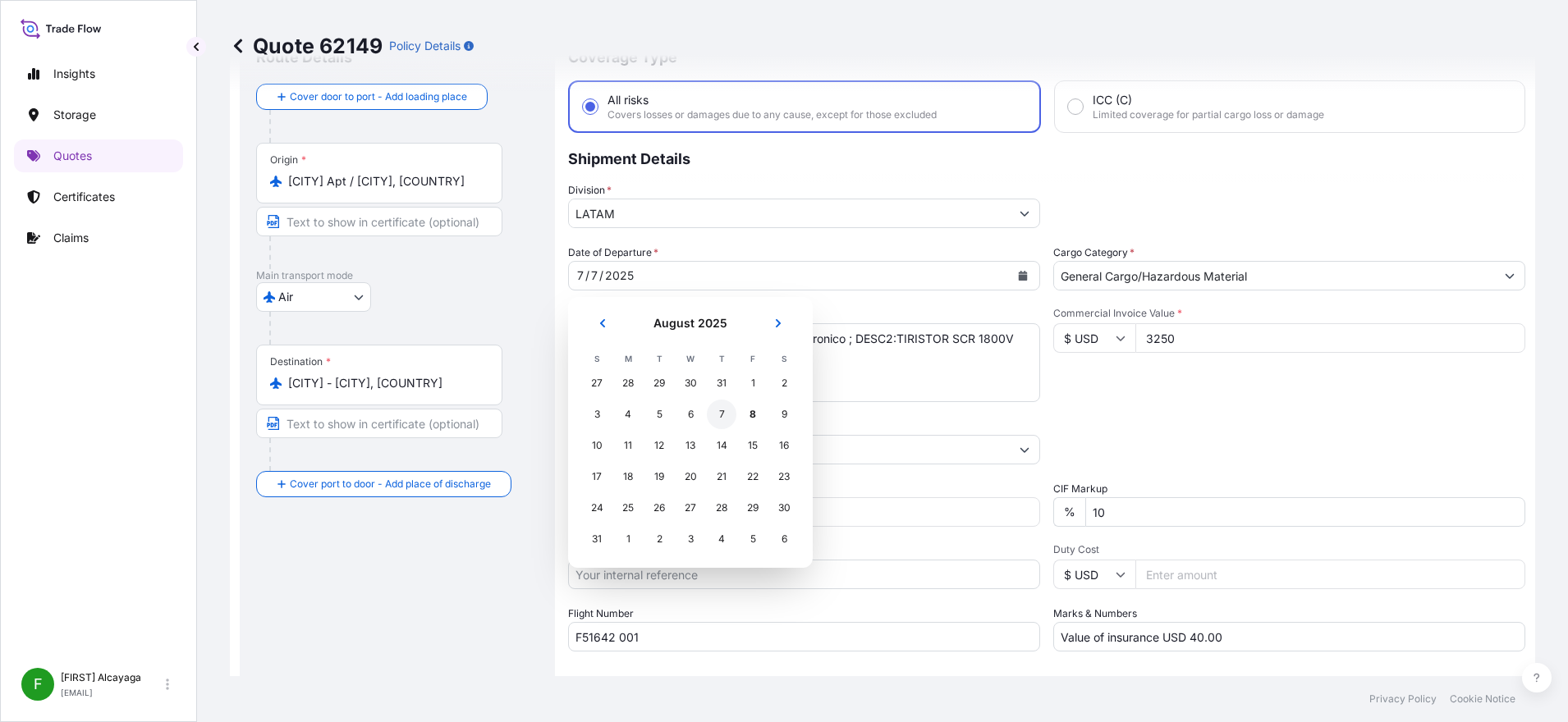 click on "7" at bounding box center (722, 414) 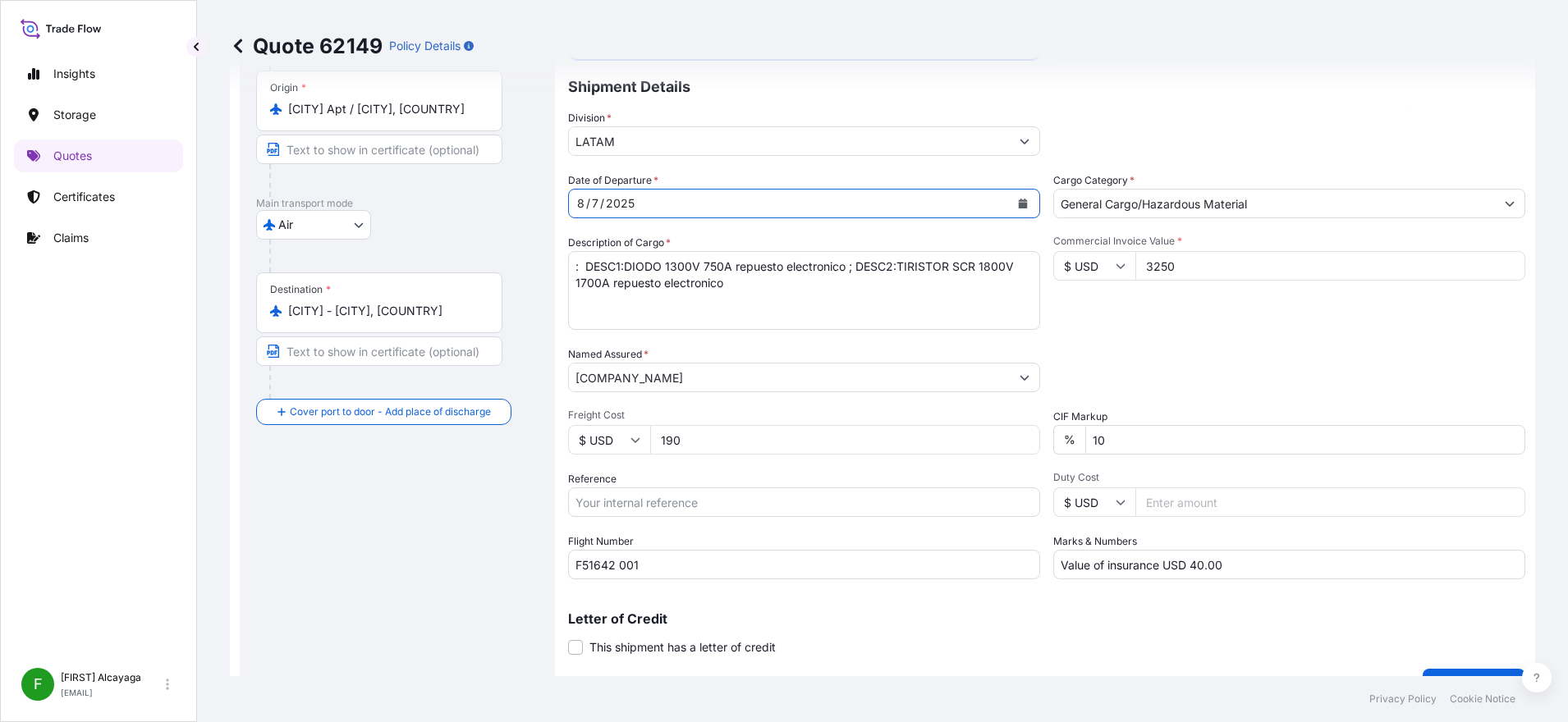 scroll, scrollTop: 481, scrollLeft: 0, axis: vertical 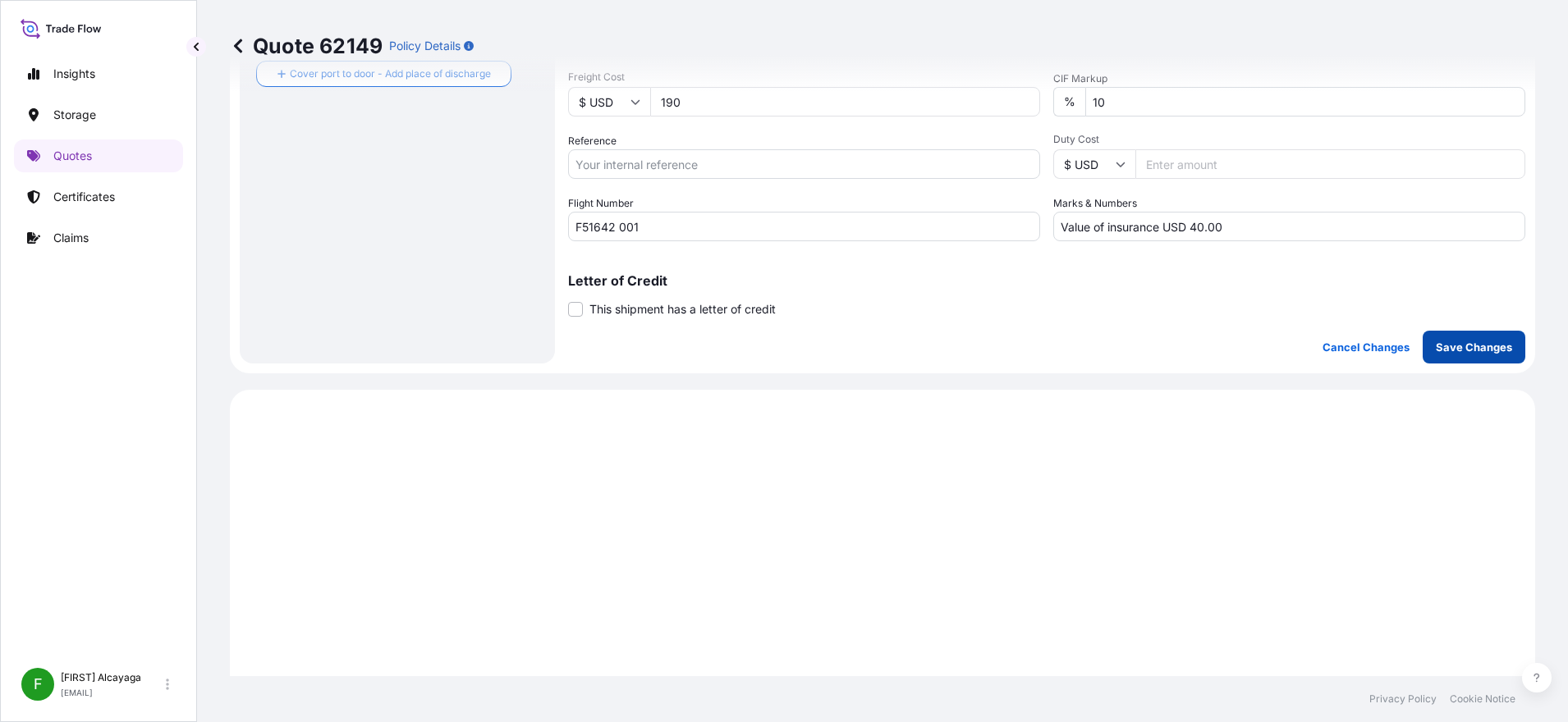 click on "Save Changes" at bounding box center [1474, 347] 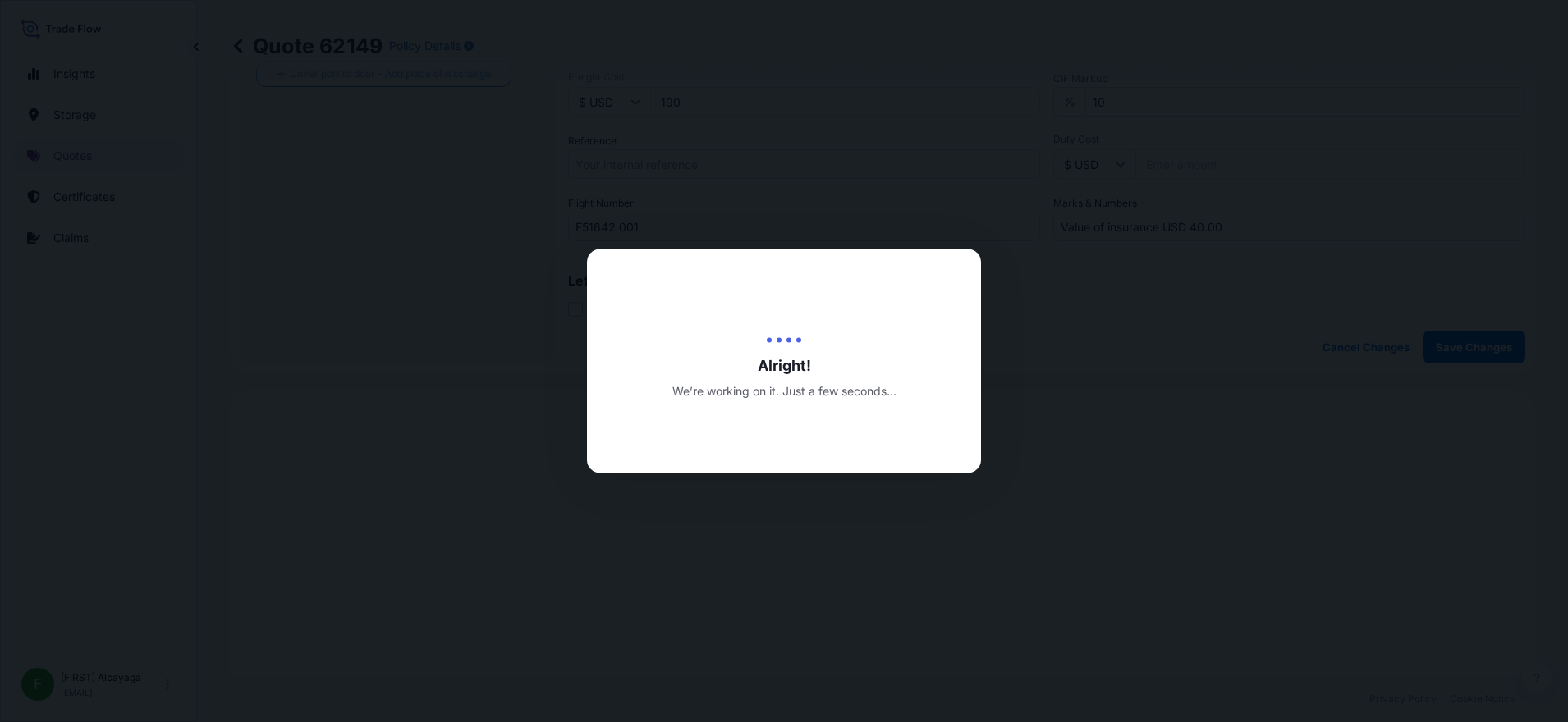 click at bounding box center [784, 361] 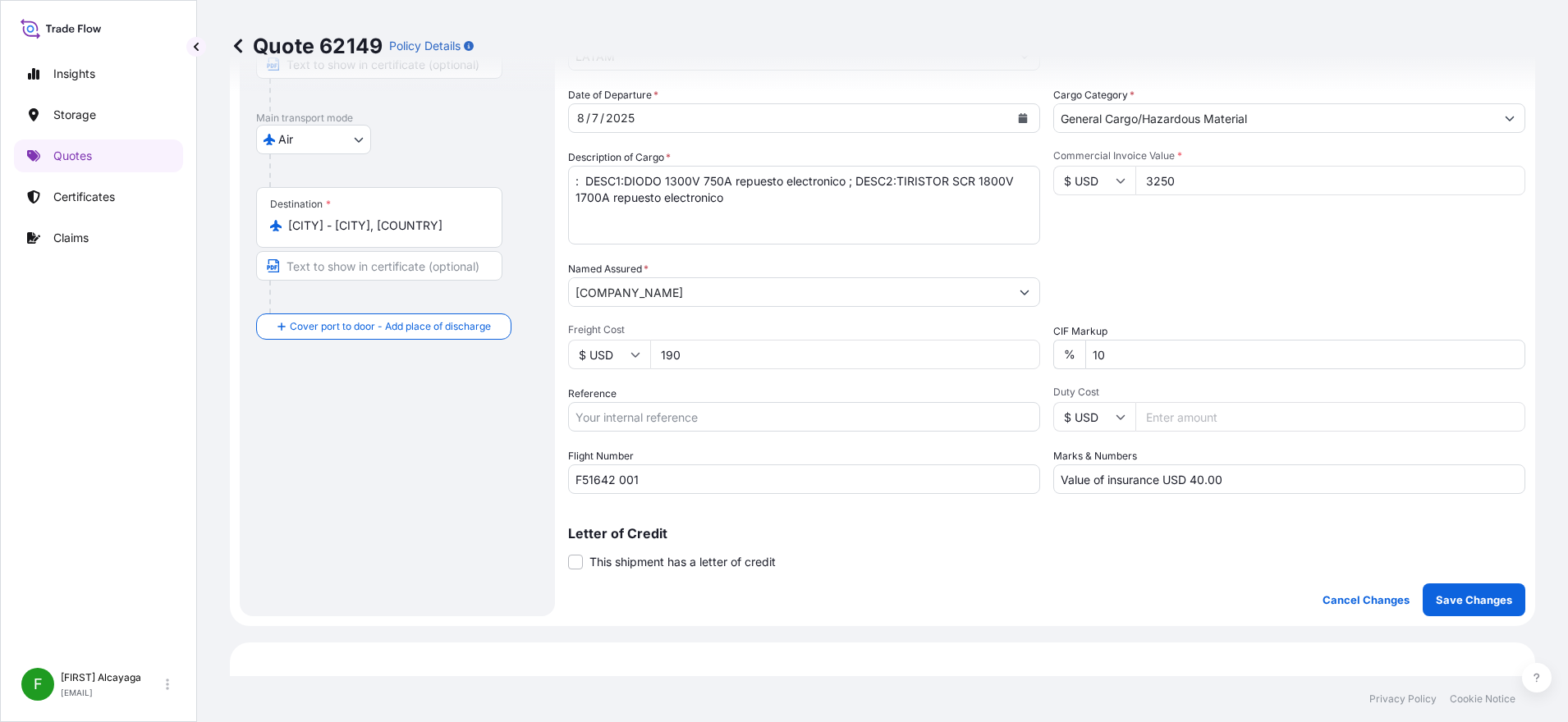select on "Air" 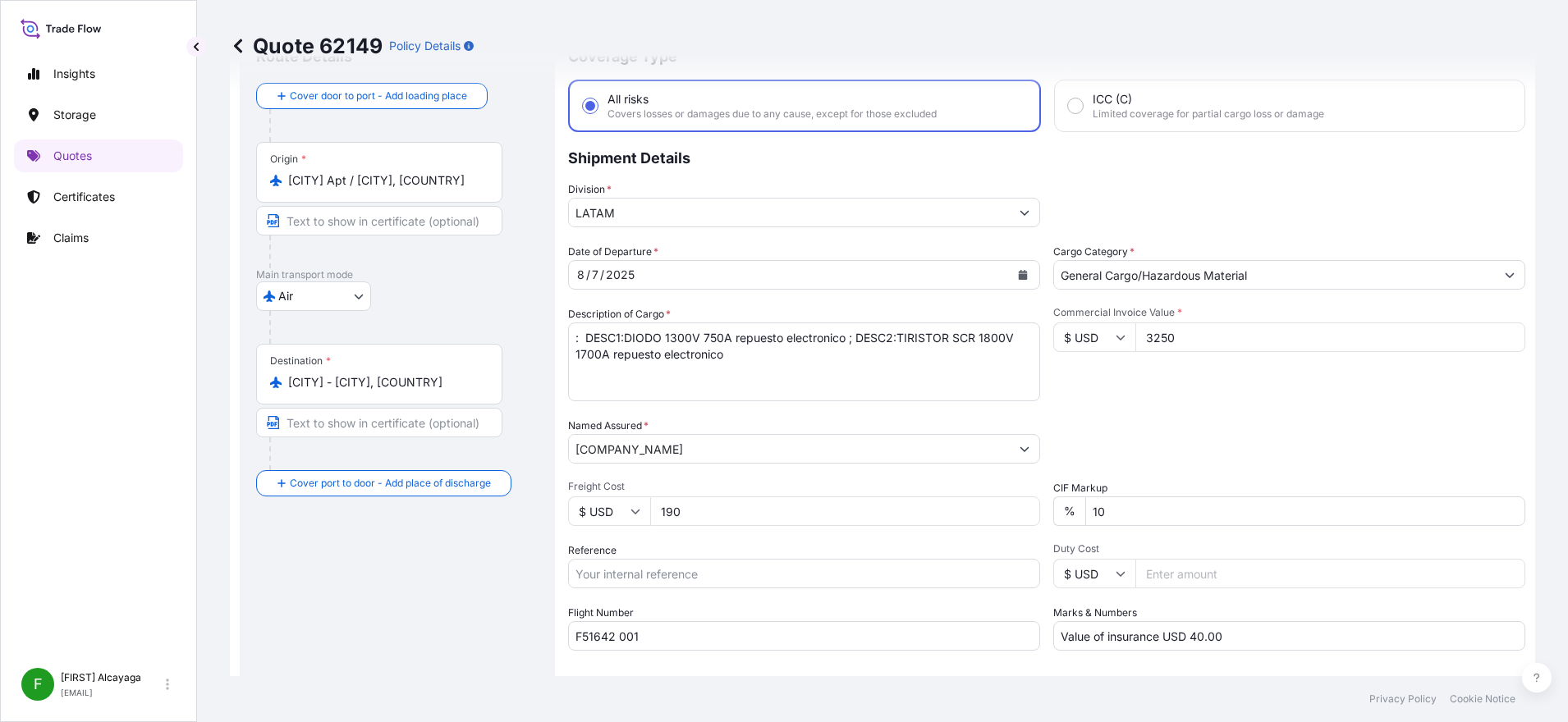 scroll, scrollTop: 0, scrollLeft: 0, axis: both 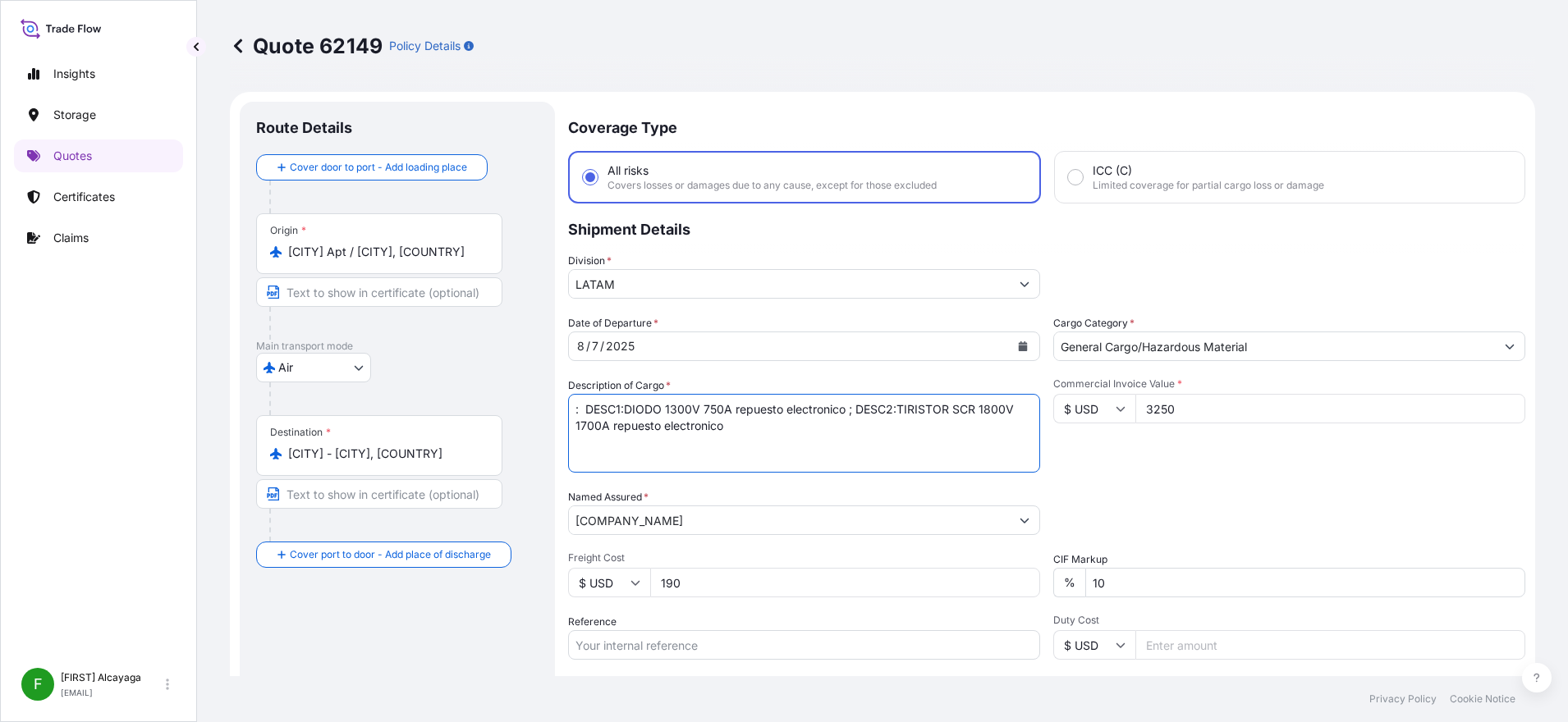 drag, startPoint x: 574, startPoint y: 397, endPoint x: 563, endPoint y: 397, distance: 11 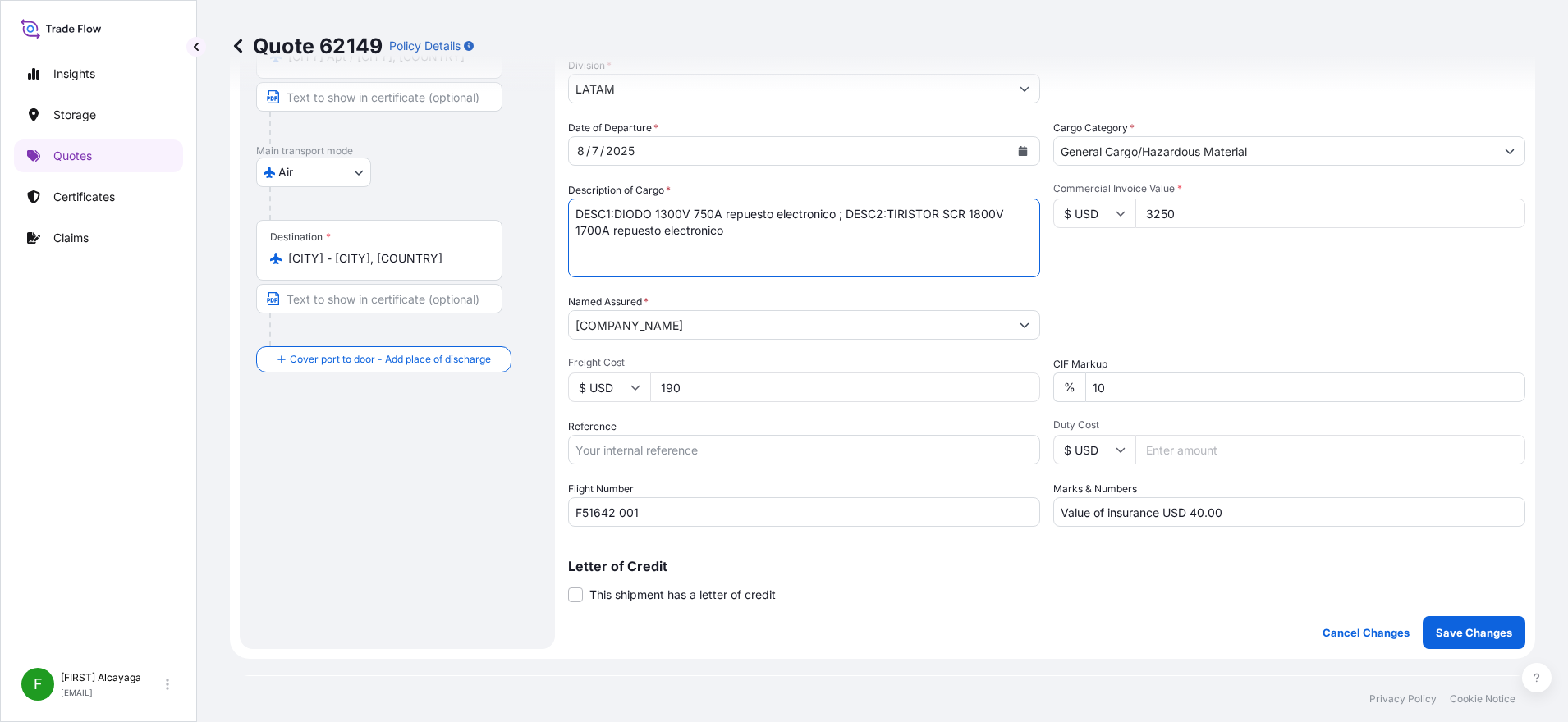 scroll, scrollTop: 513, scrollLeft: 0, axis: vertical 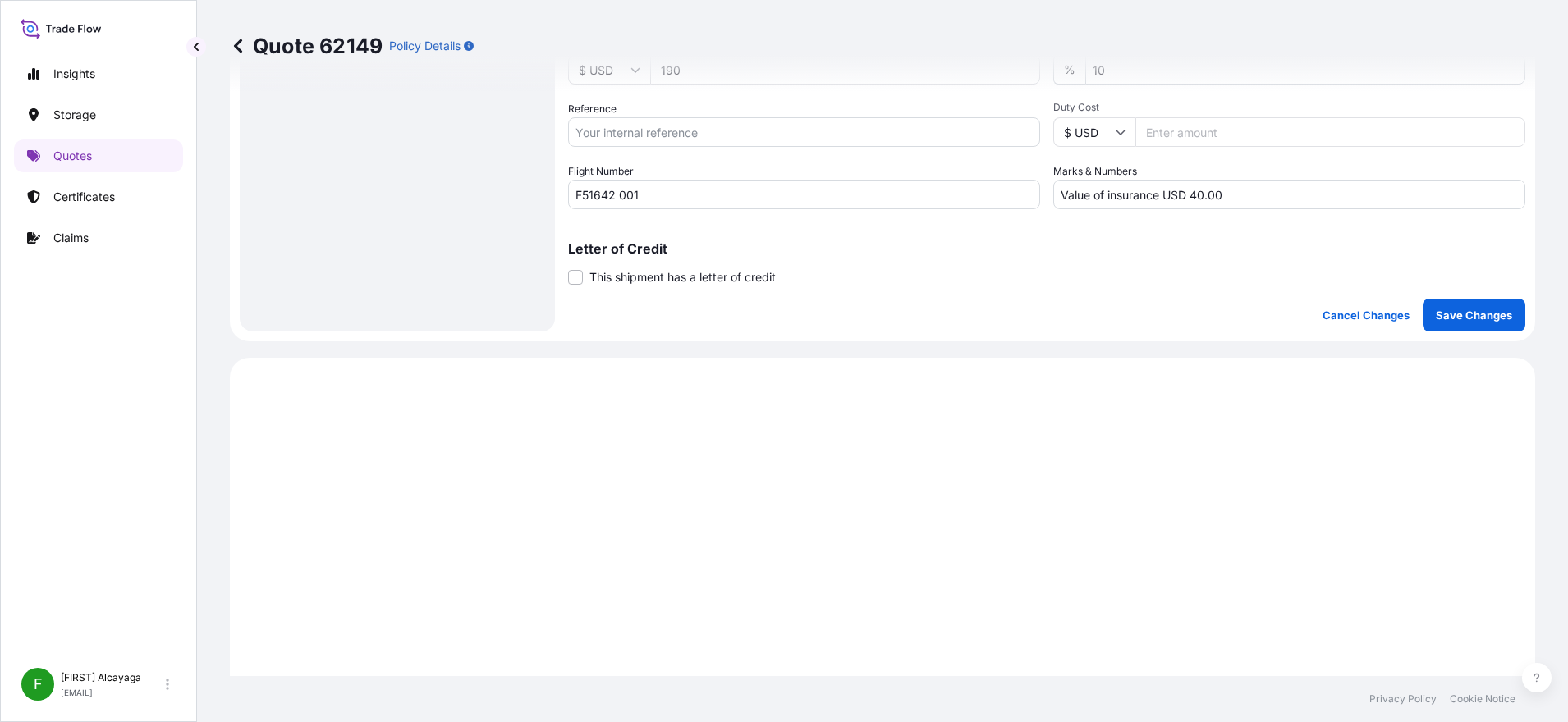 type on "DESC1:DIODO 1300V 750A repuesto electronico ; DESC2:TIRISTOR SCR 1800V 1700A repuesto electronico" 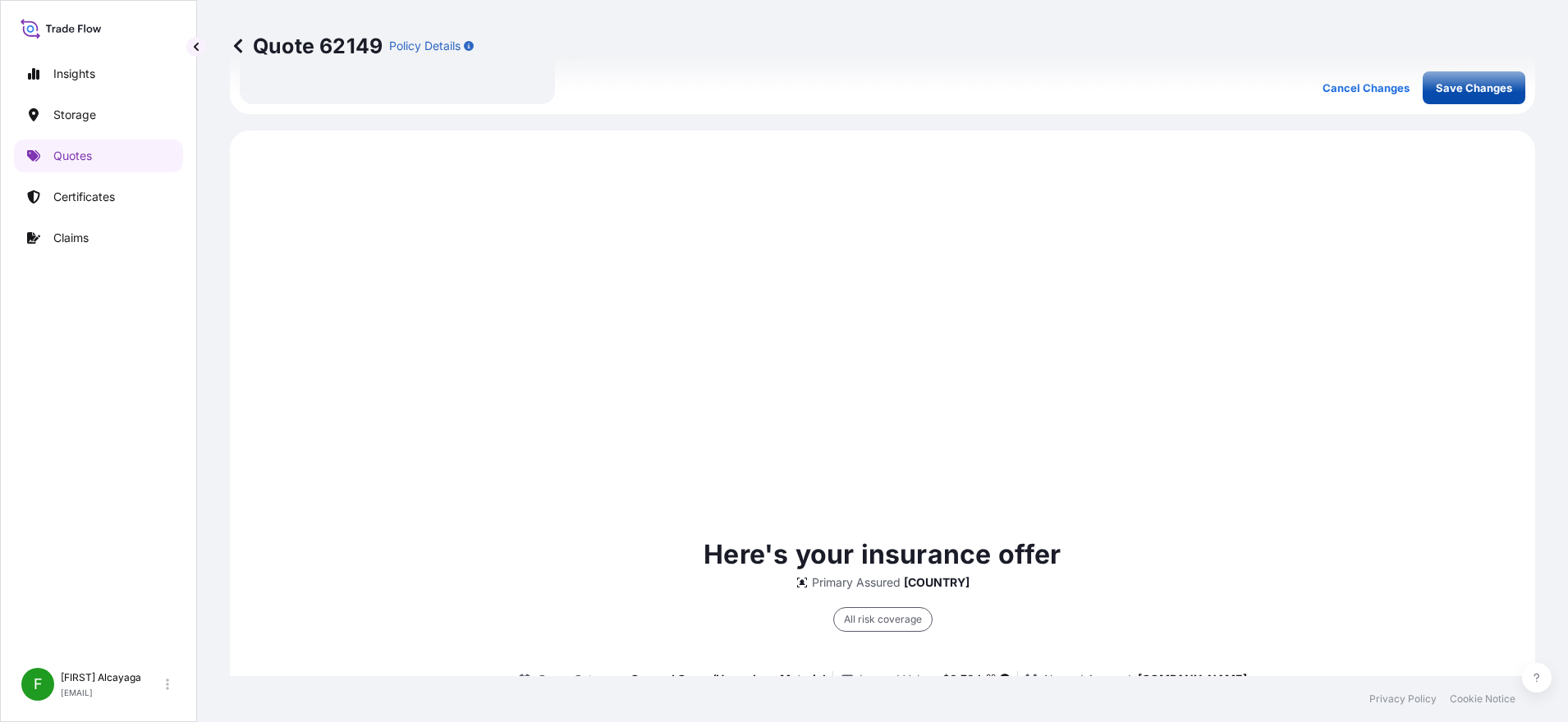 scroll, scrollTop: 788, scrollLeft: 0, axis: vertical 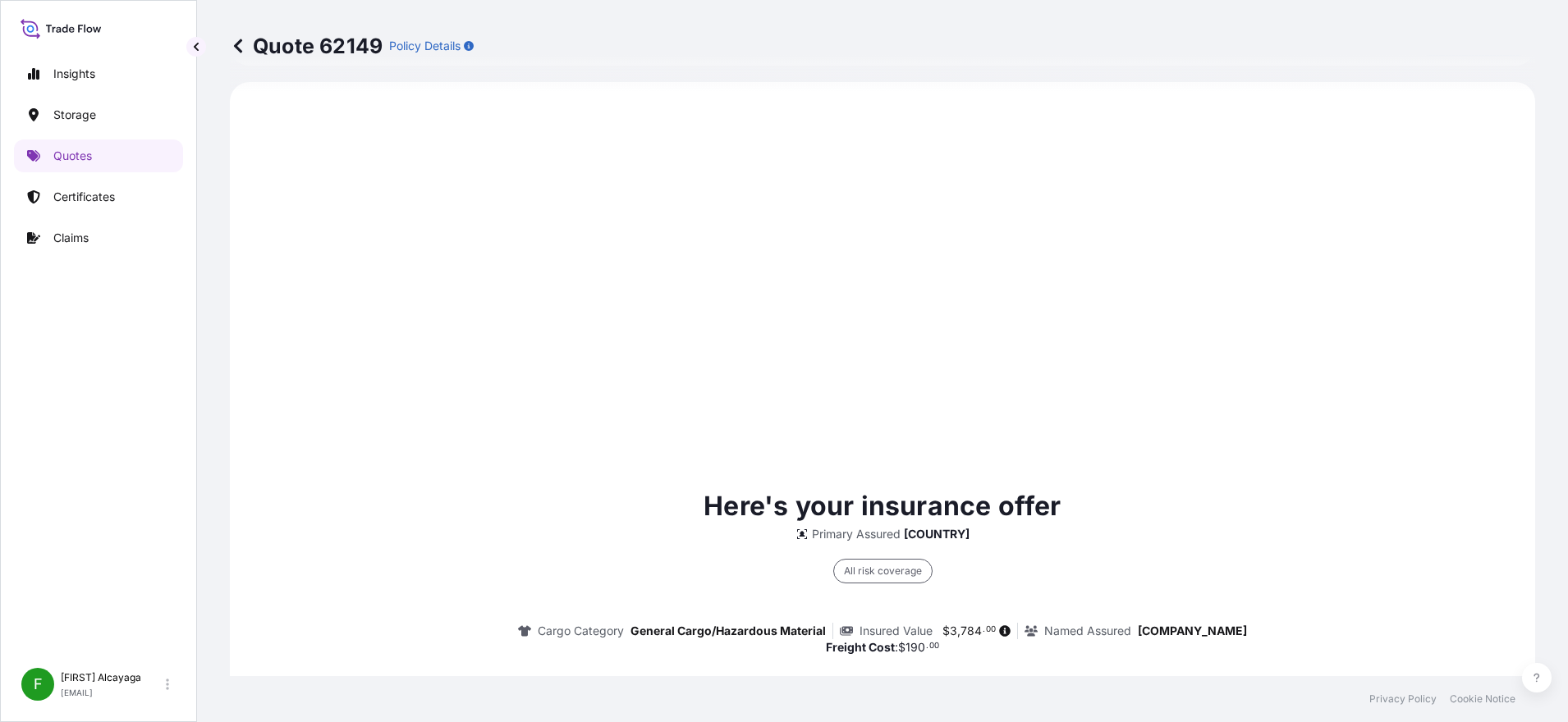 select on "Air" 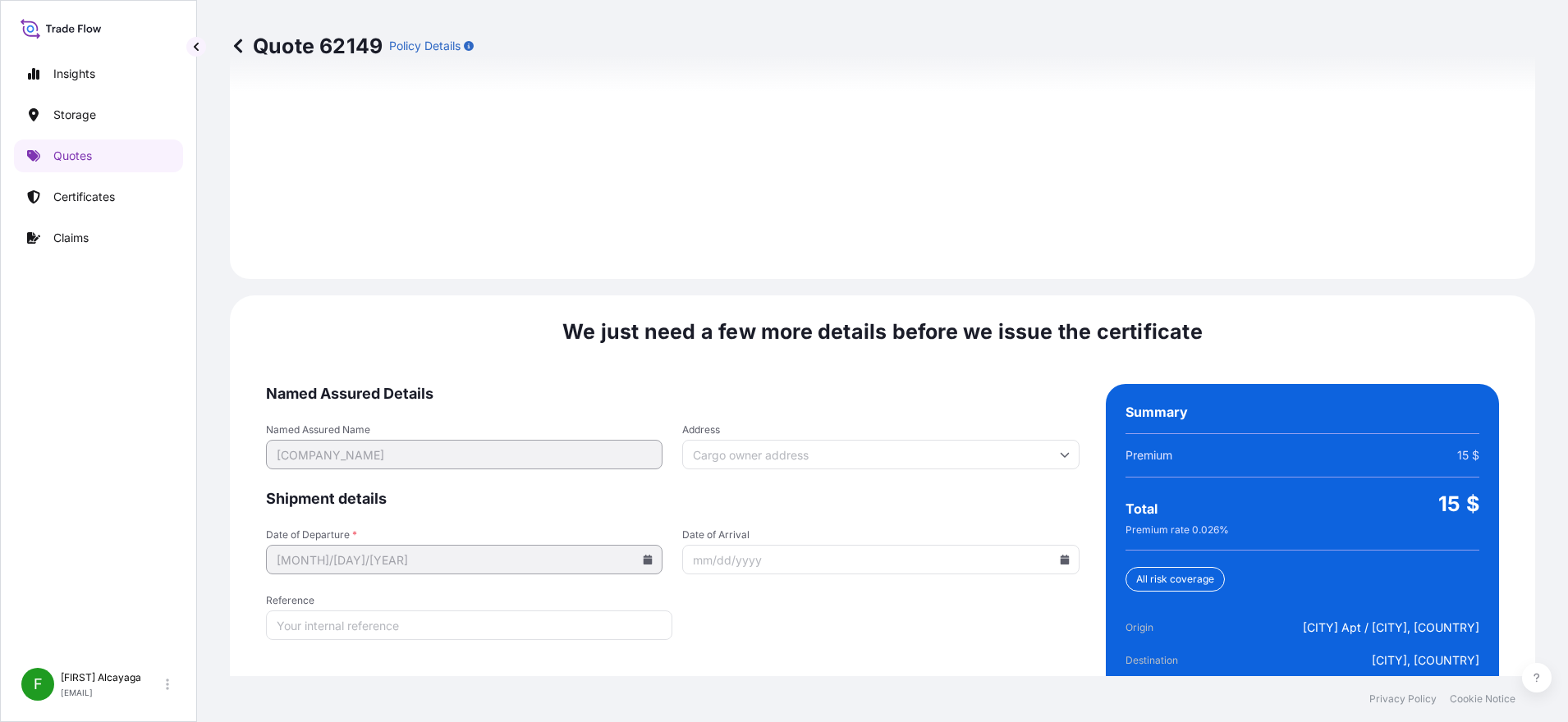 scroll, scrollTop: 2388, scrollLeft: 0, axis: vertical 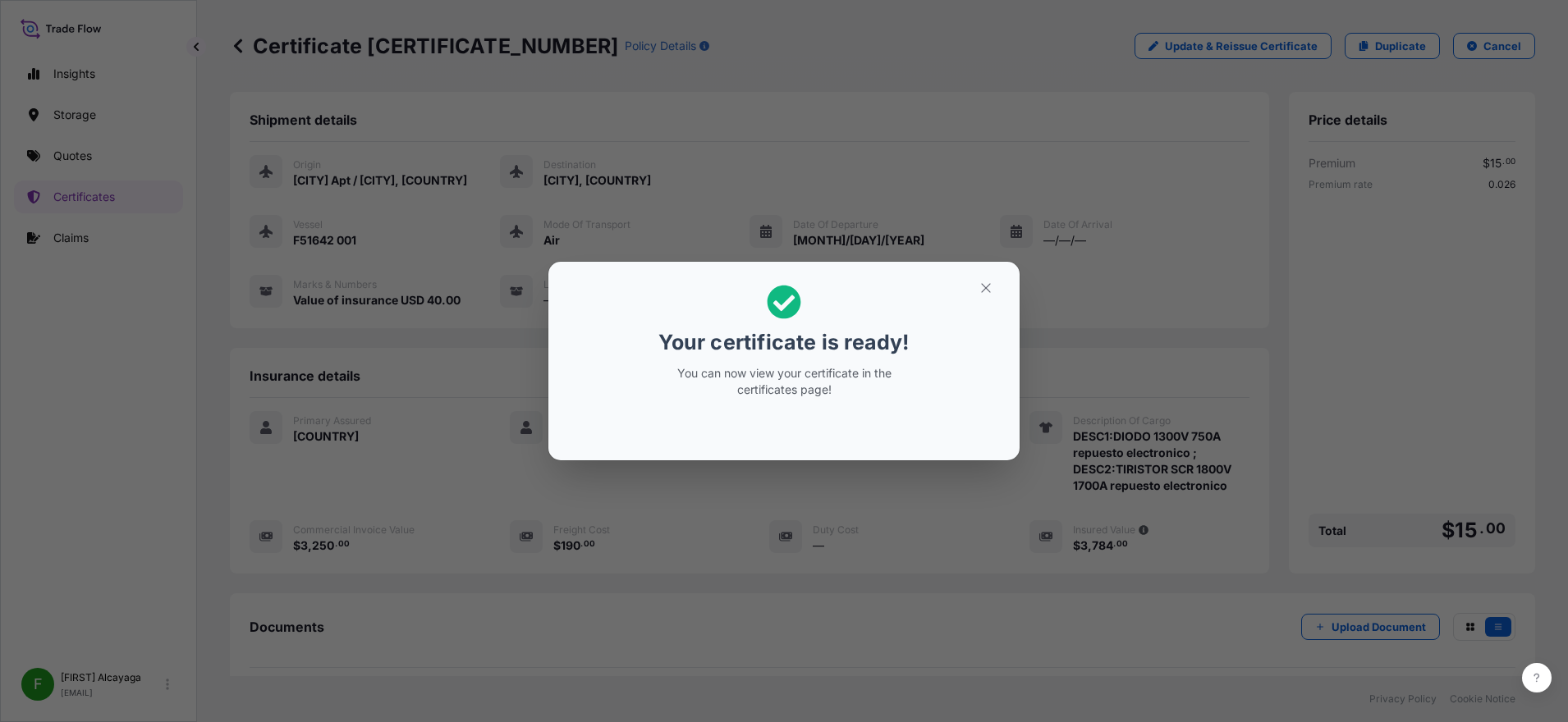 click on "Your certificate is ready! You can now view your certificate in the certificates page!" at bounding box center (784, 361) 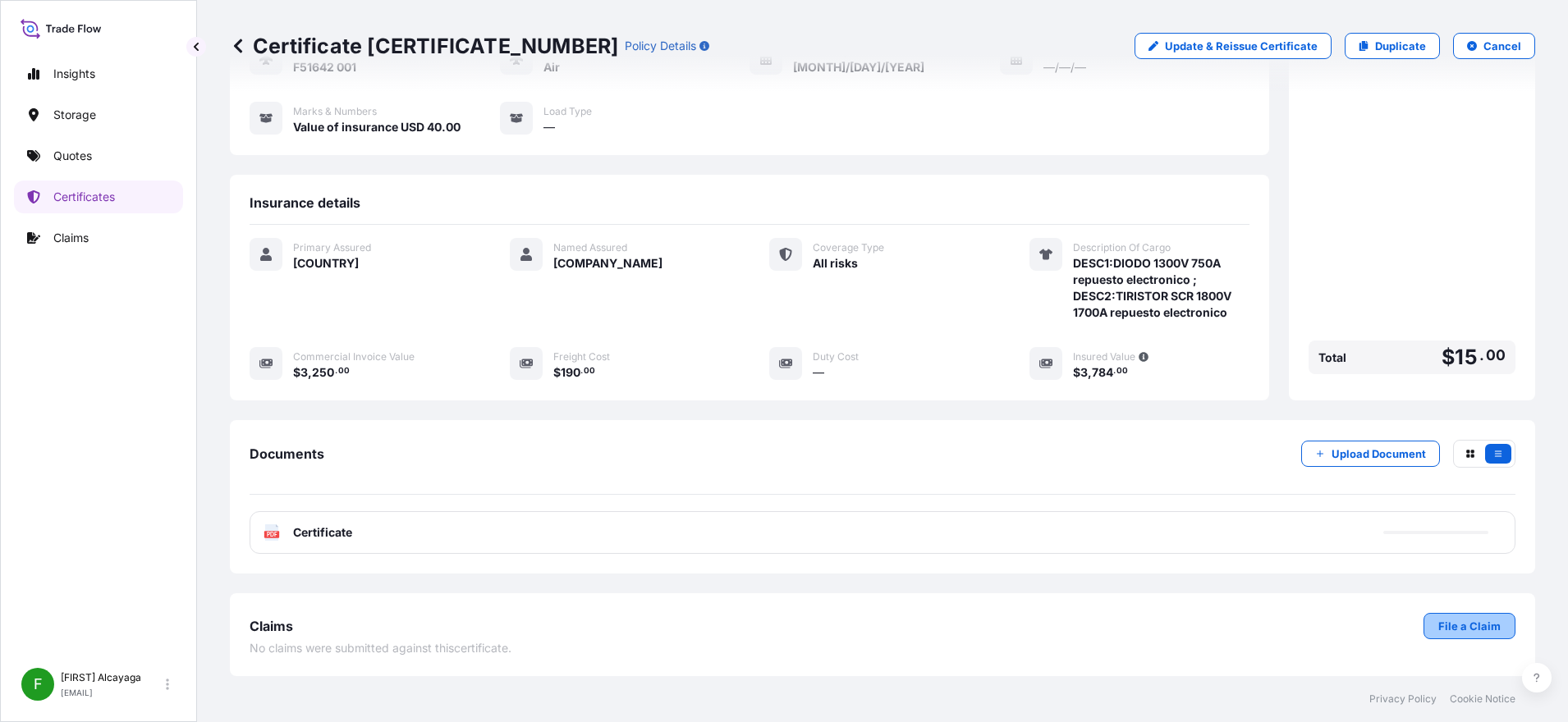 click on "File a Claim" at bounding box center (1469, 626) 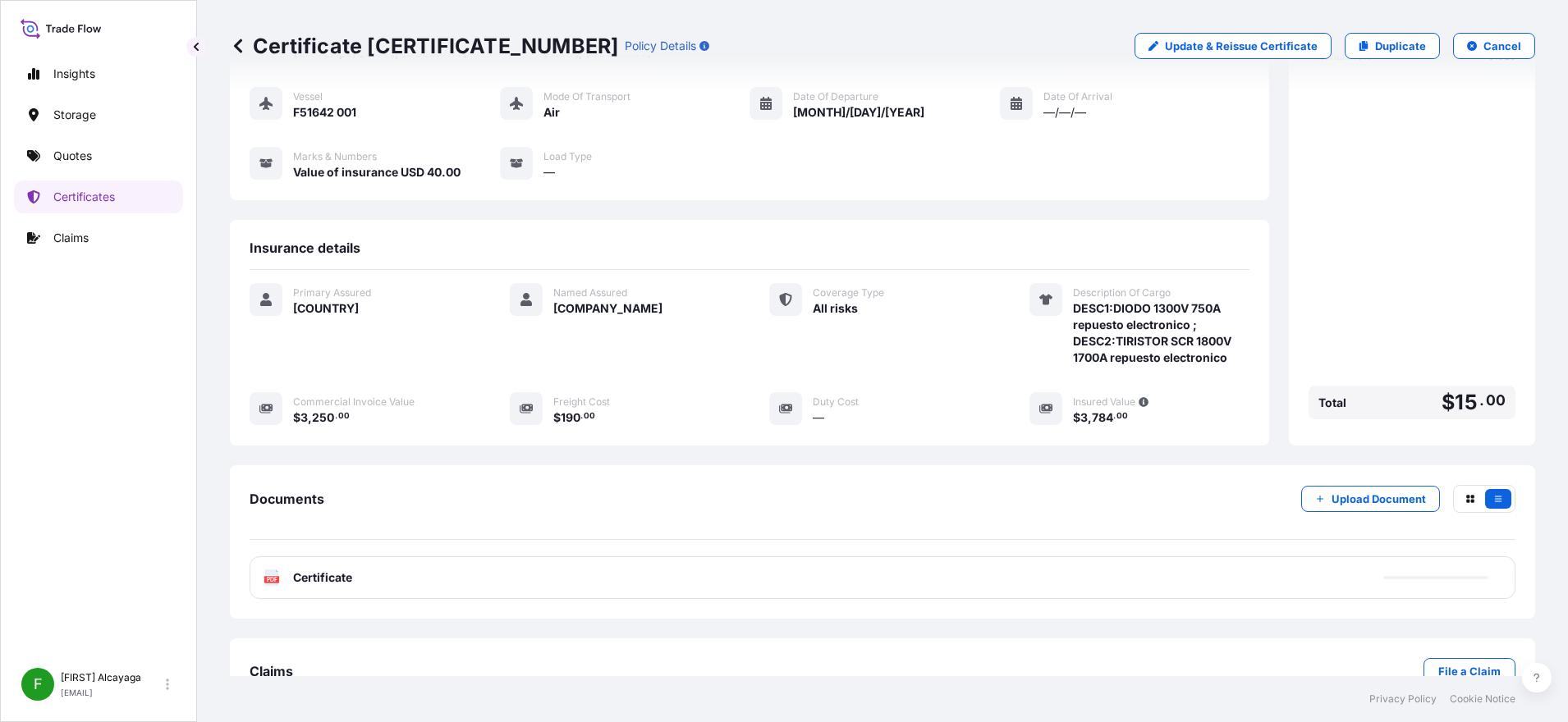 scroll, scrollTop: 173, scrollLeft: 0, axis: vertical 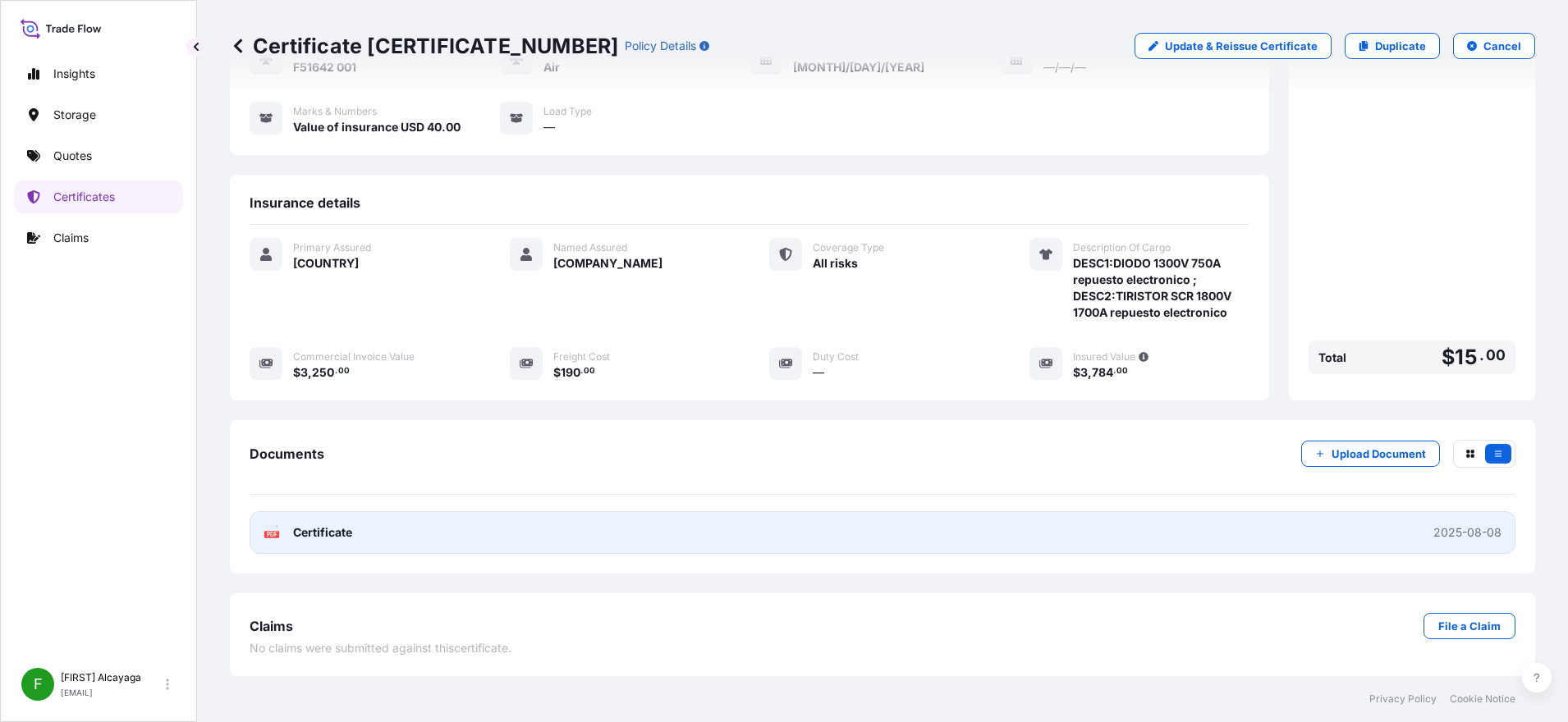 click on "PDF Certificate [DATE]" at bounding box center (883, 532) 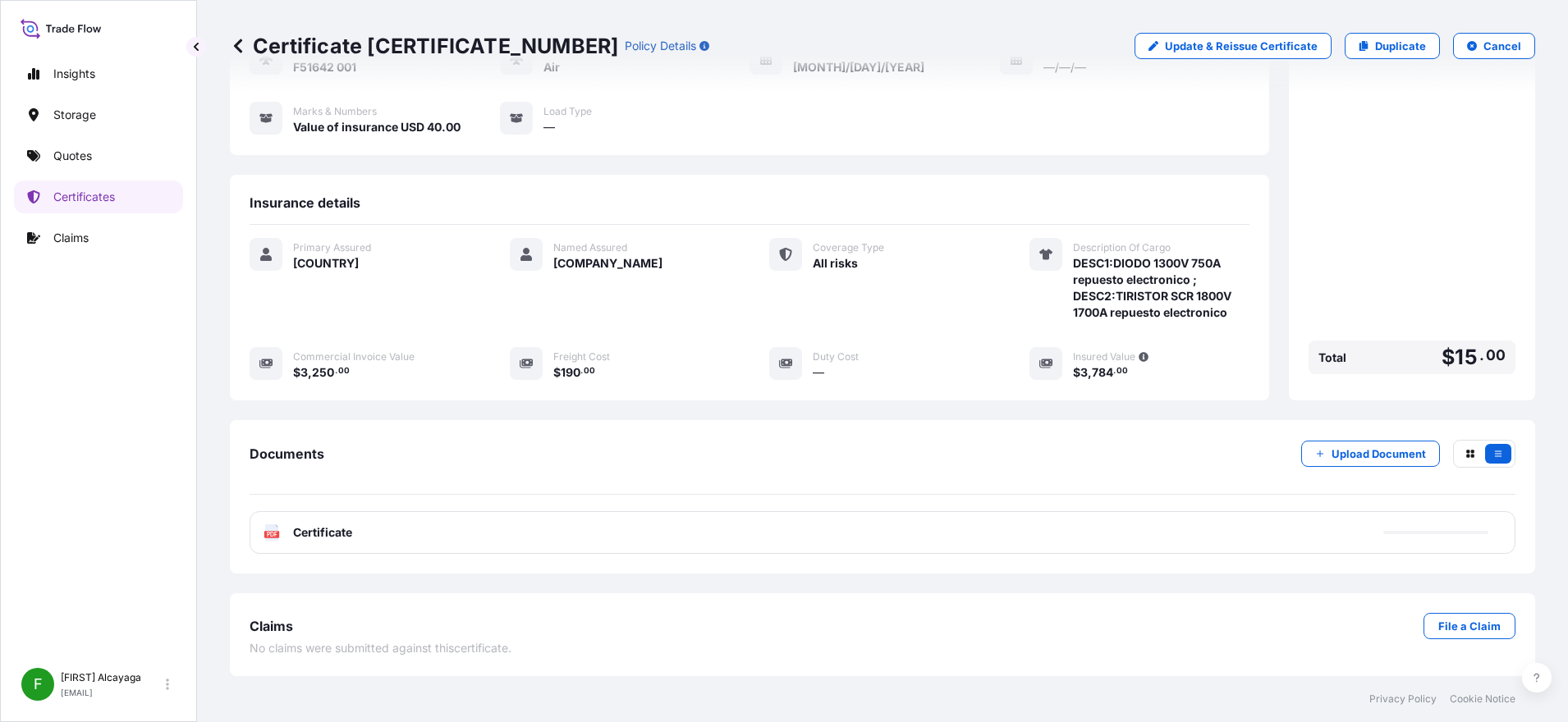 scroll, scrollTop: 169, scrollLeft: 0, axis: vertical 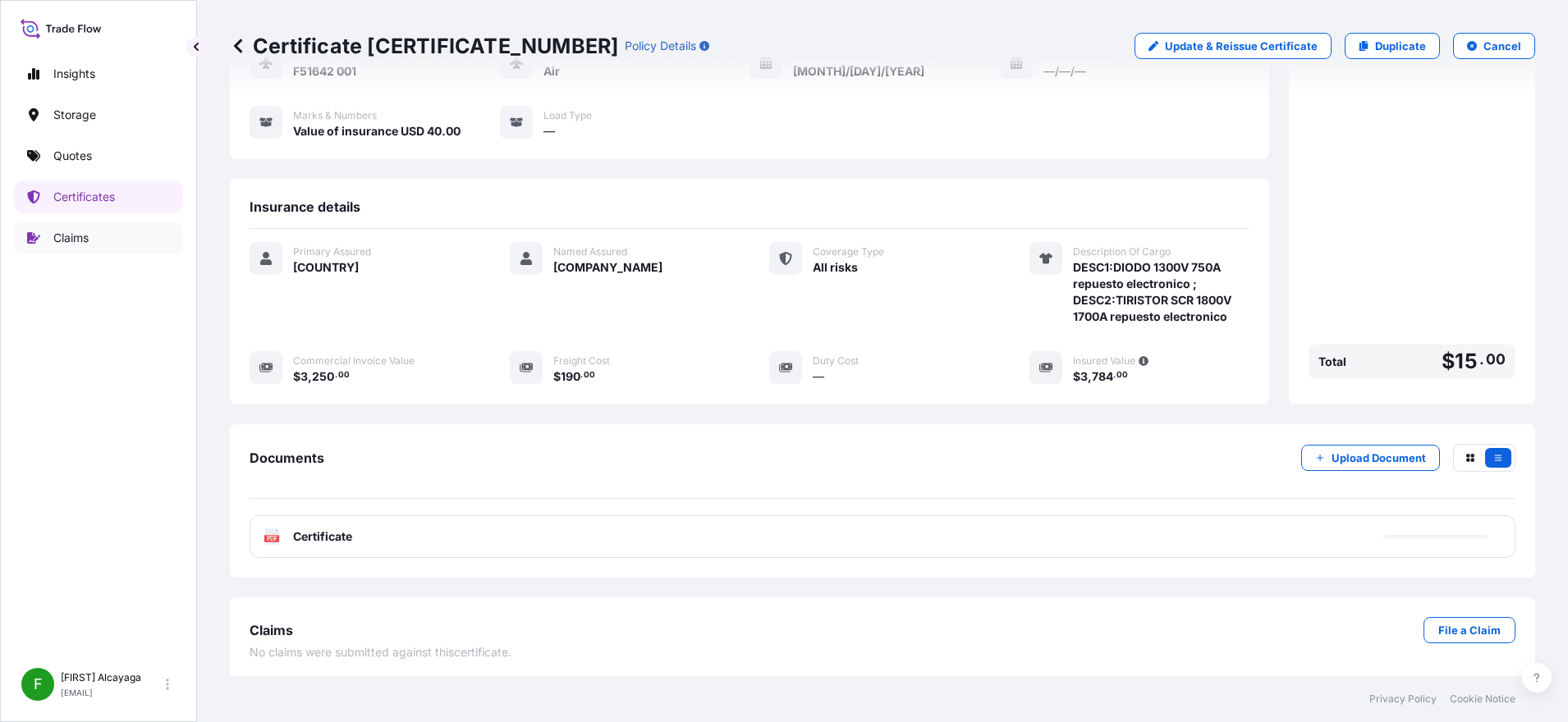 click on "Certificates" at bounding box center [99, 197] 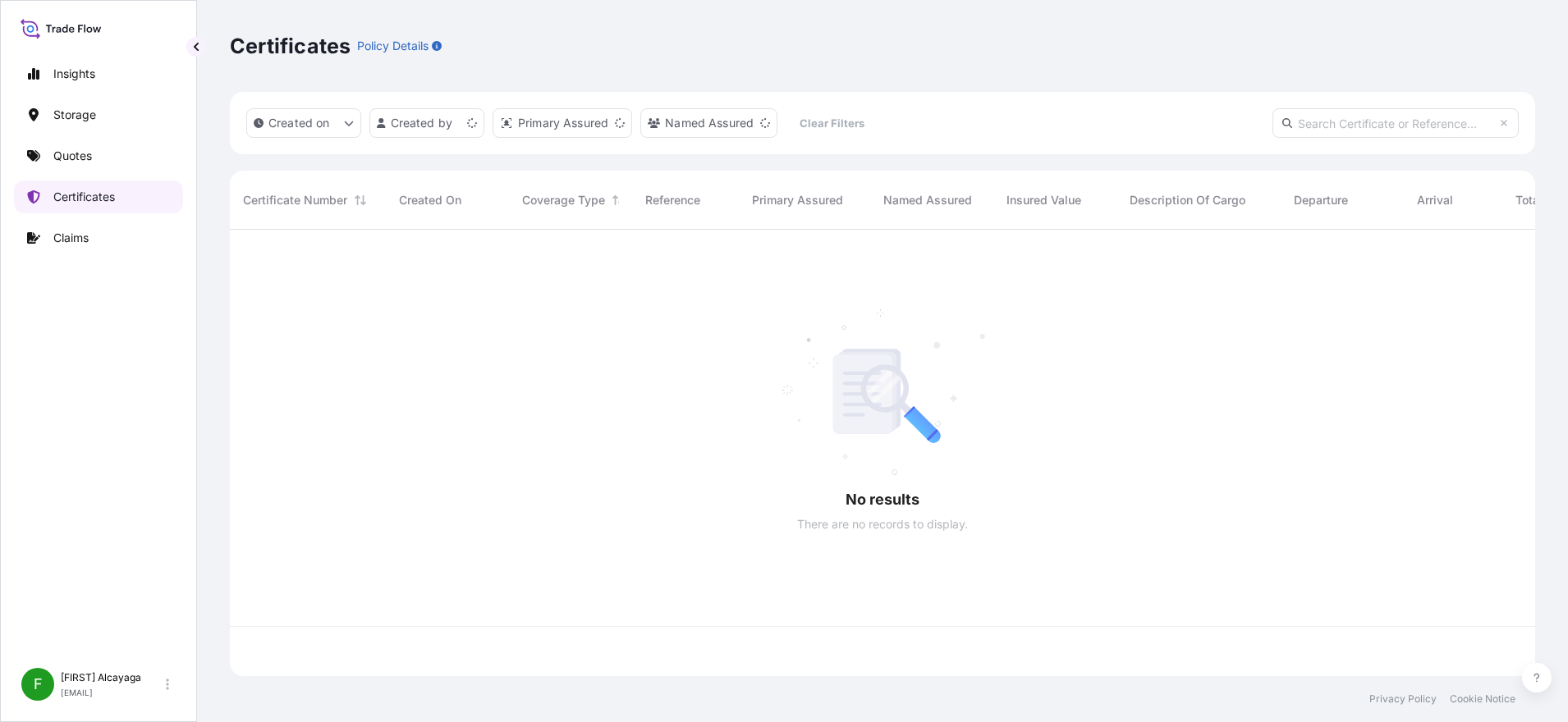 scroll, scrollTop: 0, scrollLeft: 0, axis: both 